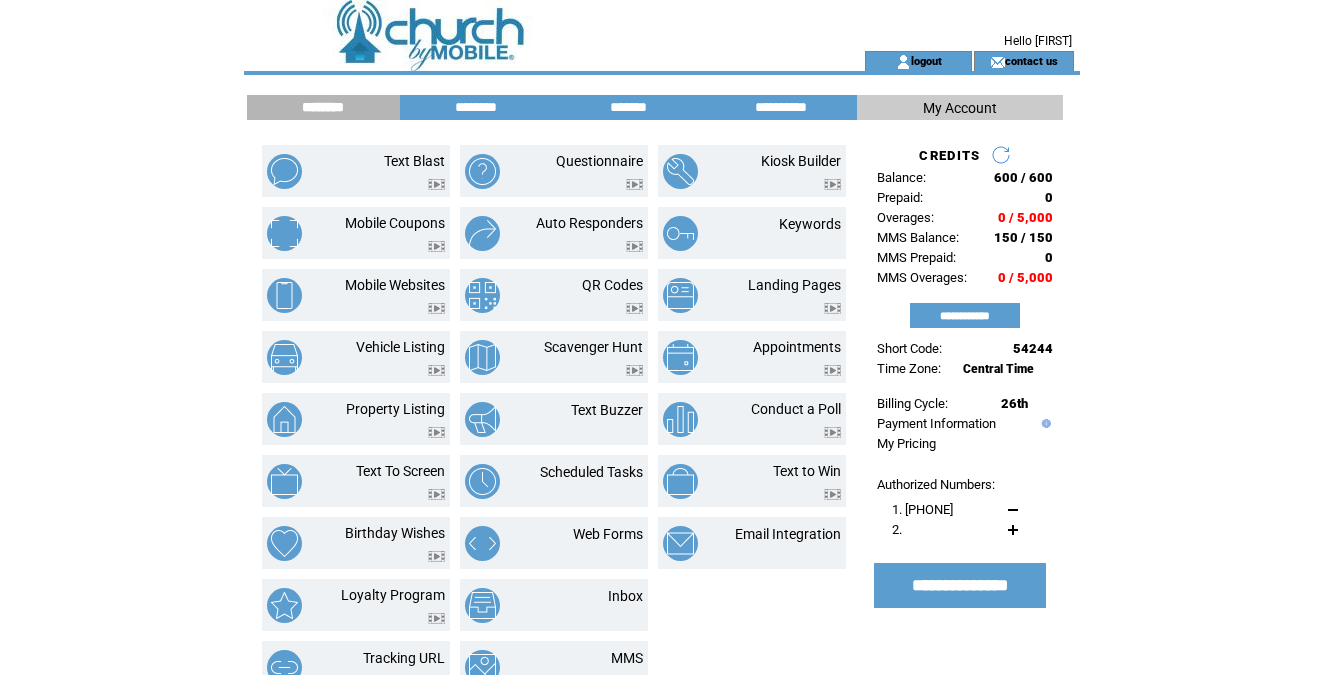 scroll, scrollTop: 0, scrollLeft: 0, axis: both 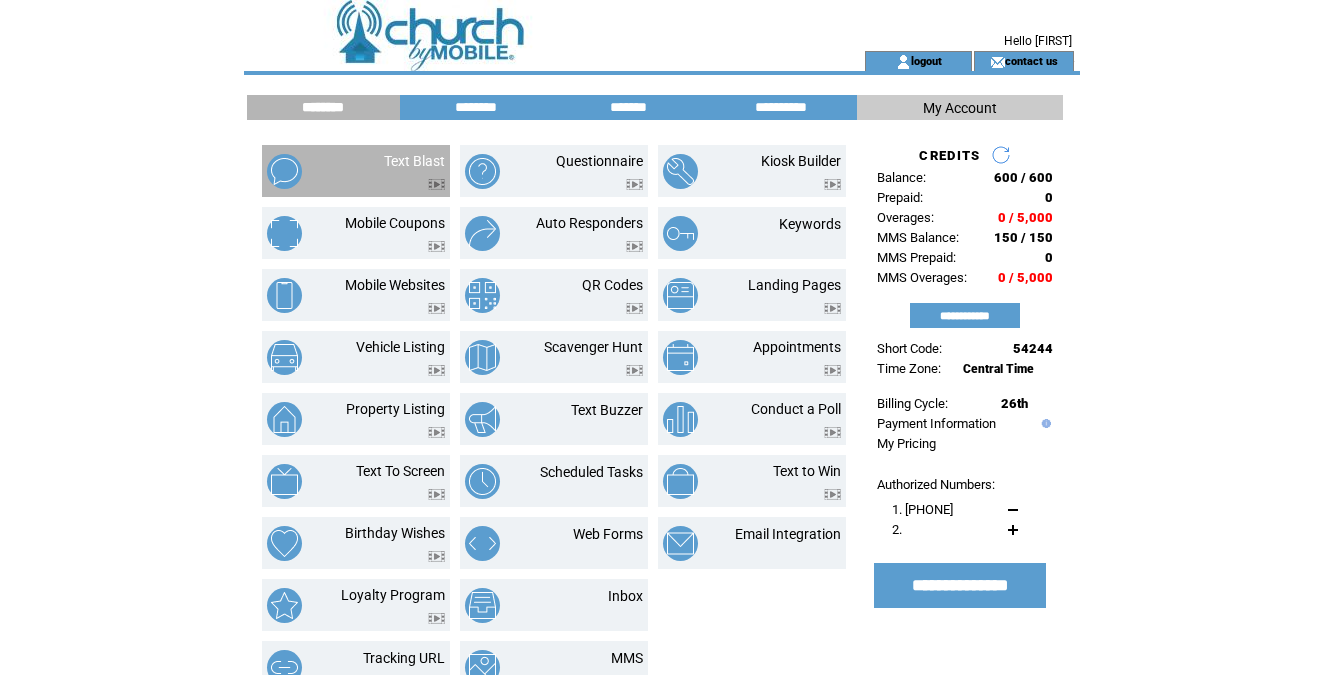 click on "Text Blast" at bounding box center [391, 171] 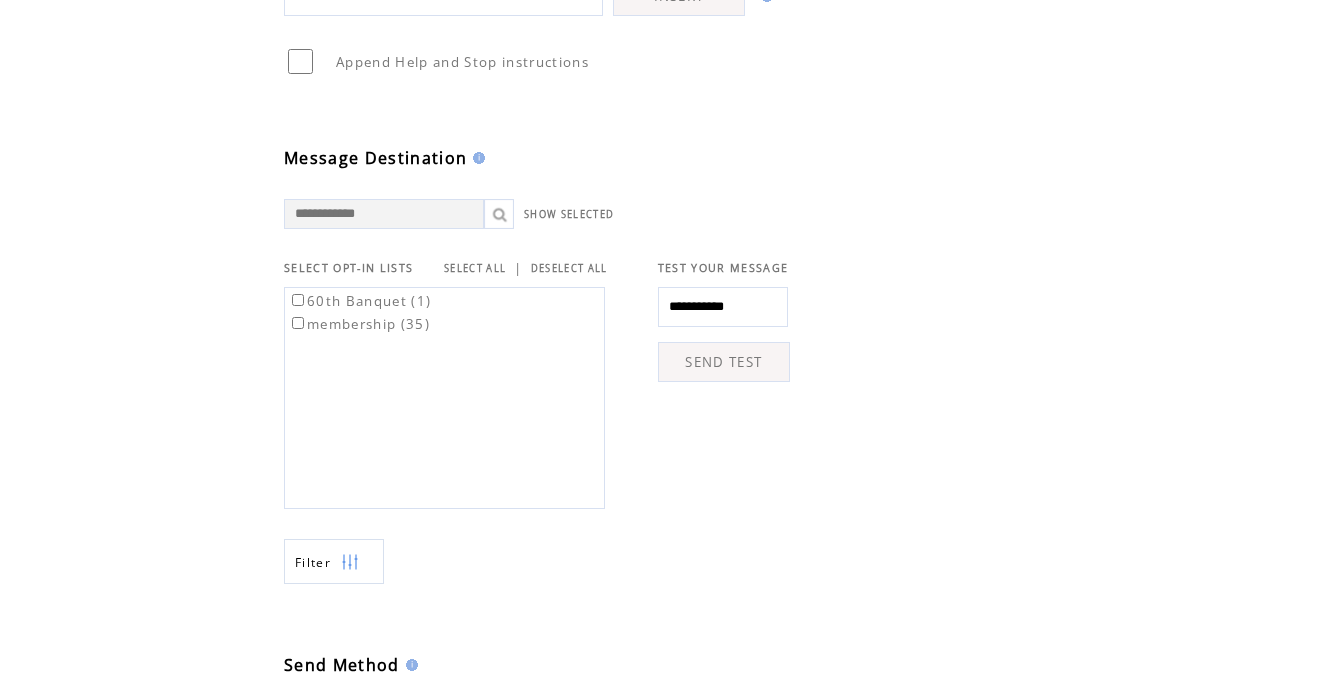 scroll, scrollTop: 453, scrollLeft: 0, axis: vertical 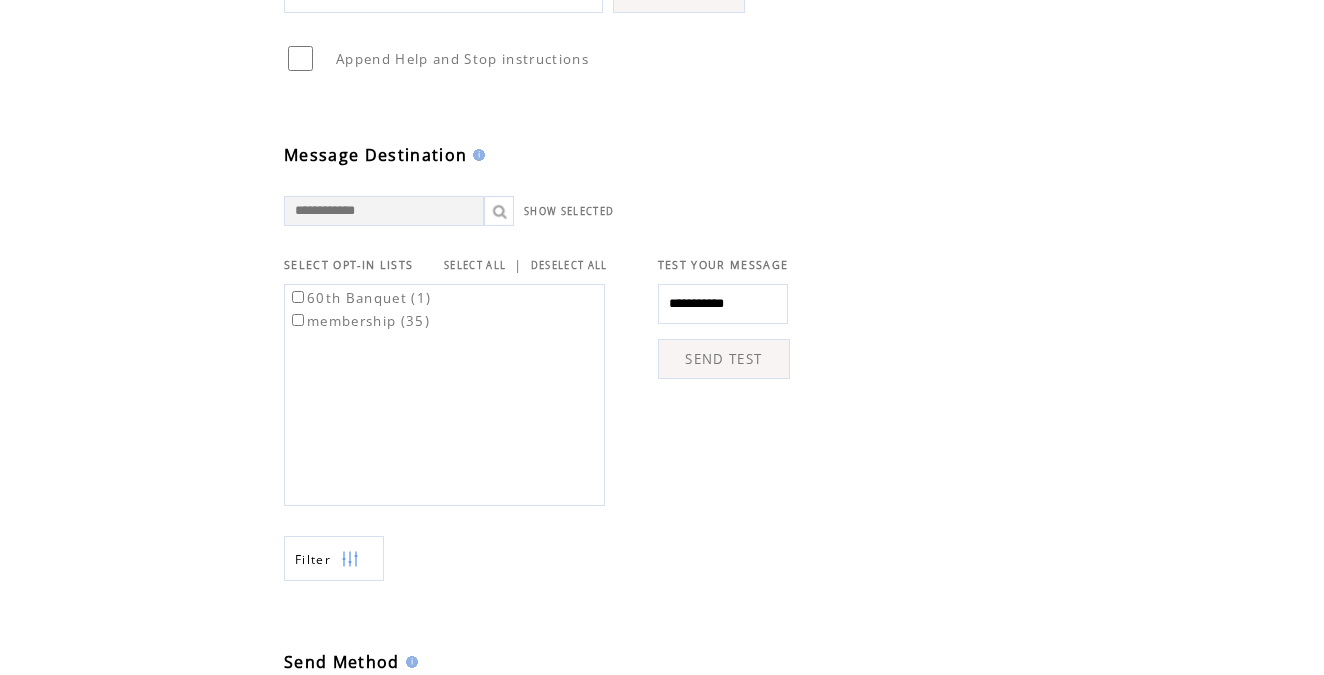 click on "membership (35)" at bounding box center (359, 321) 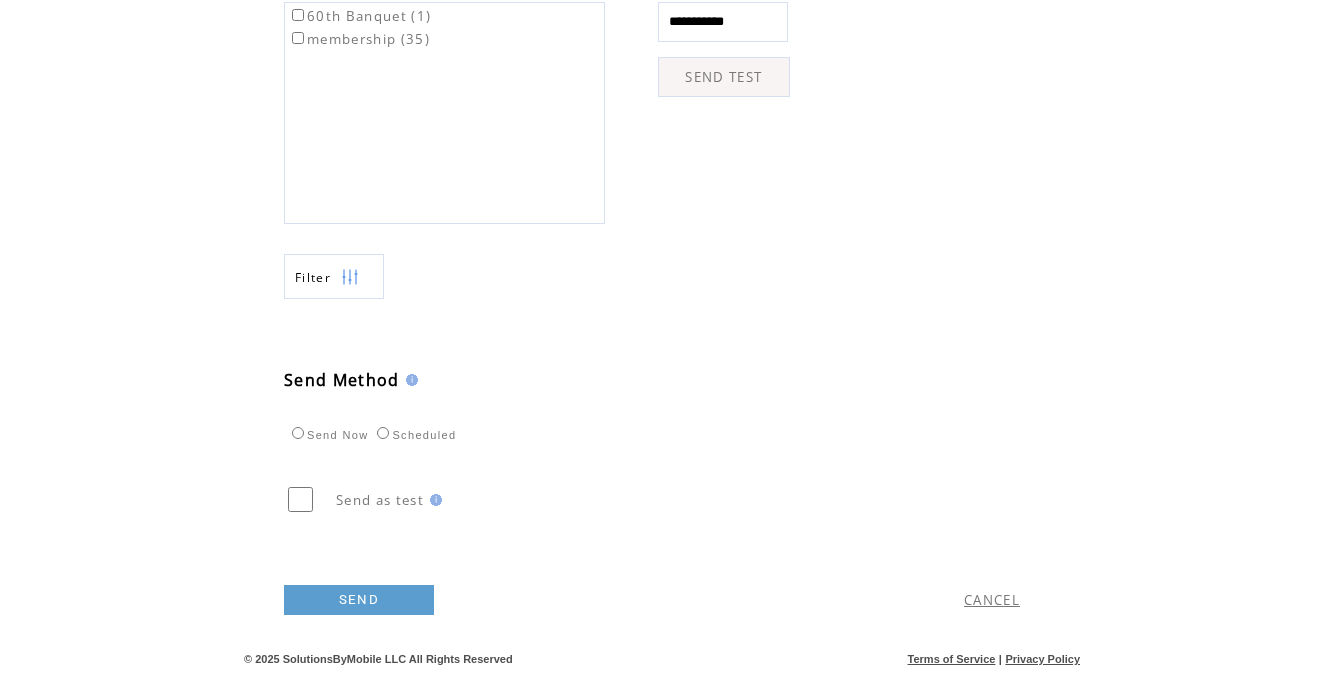 scroll, scrollTop: 776, scrollLeft: 0, axis: vertical 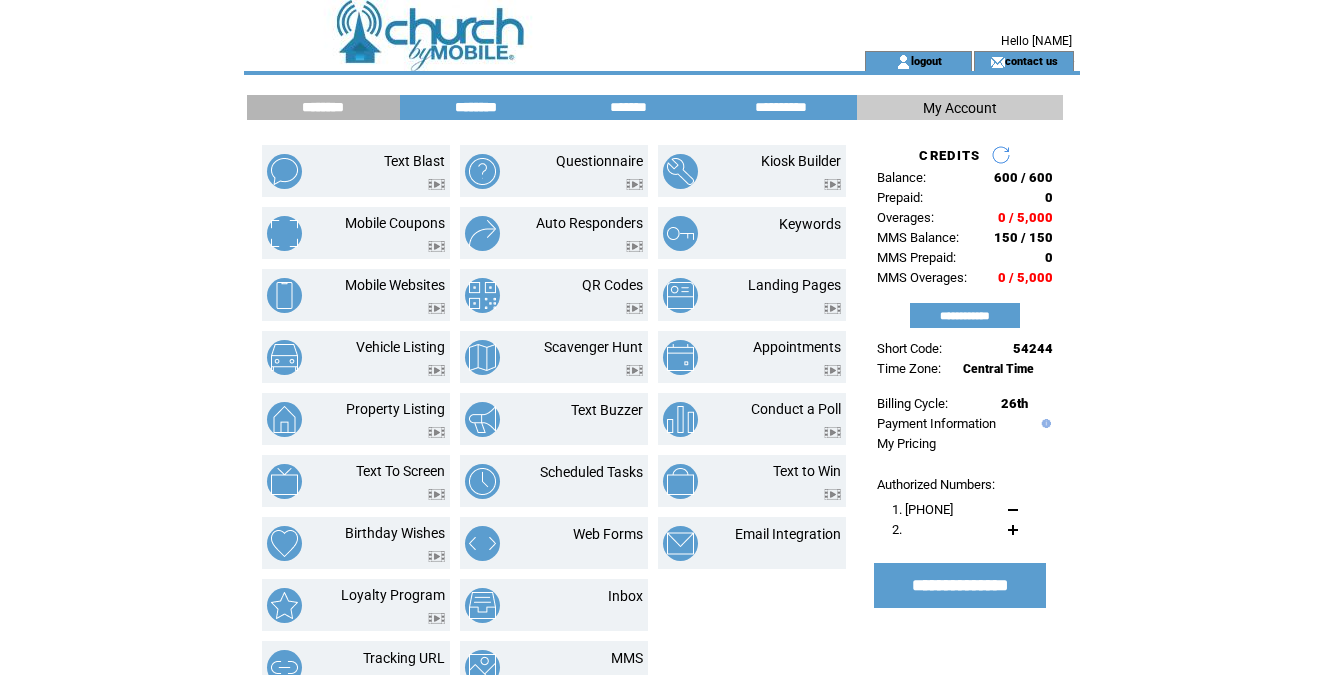 click on "********" at bounding box center [476, 107] 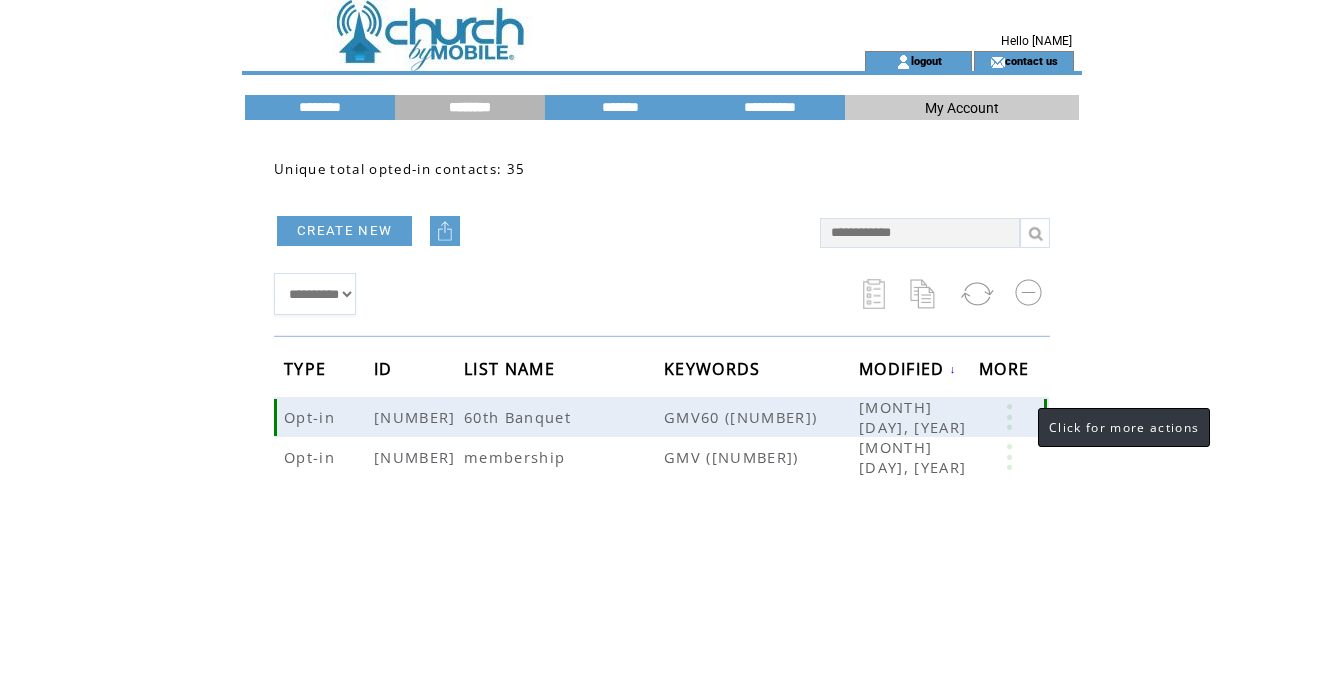 click at bounding box center (1009, 417) 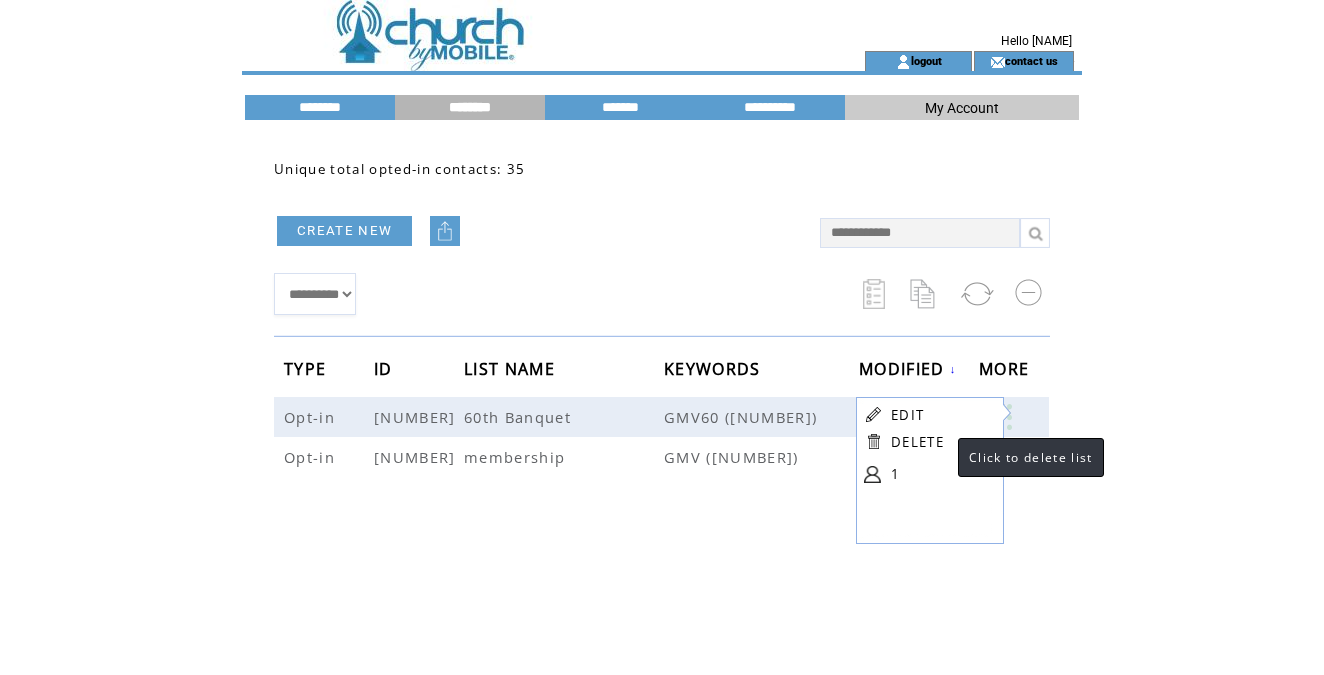 click on "DELETE" at bounding box center [917, 442] 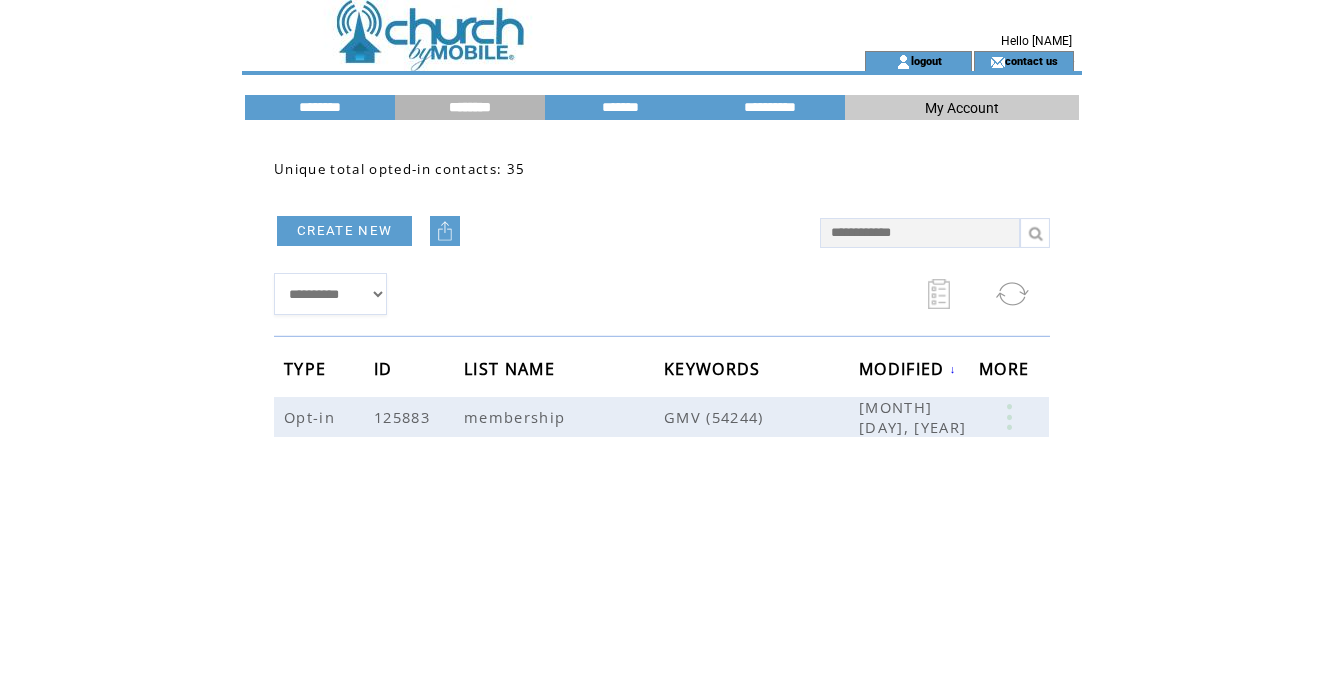 scroll, scrollTop: 0, scrollLeft: 0, axis: both 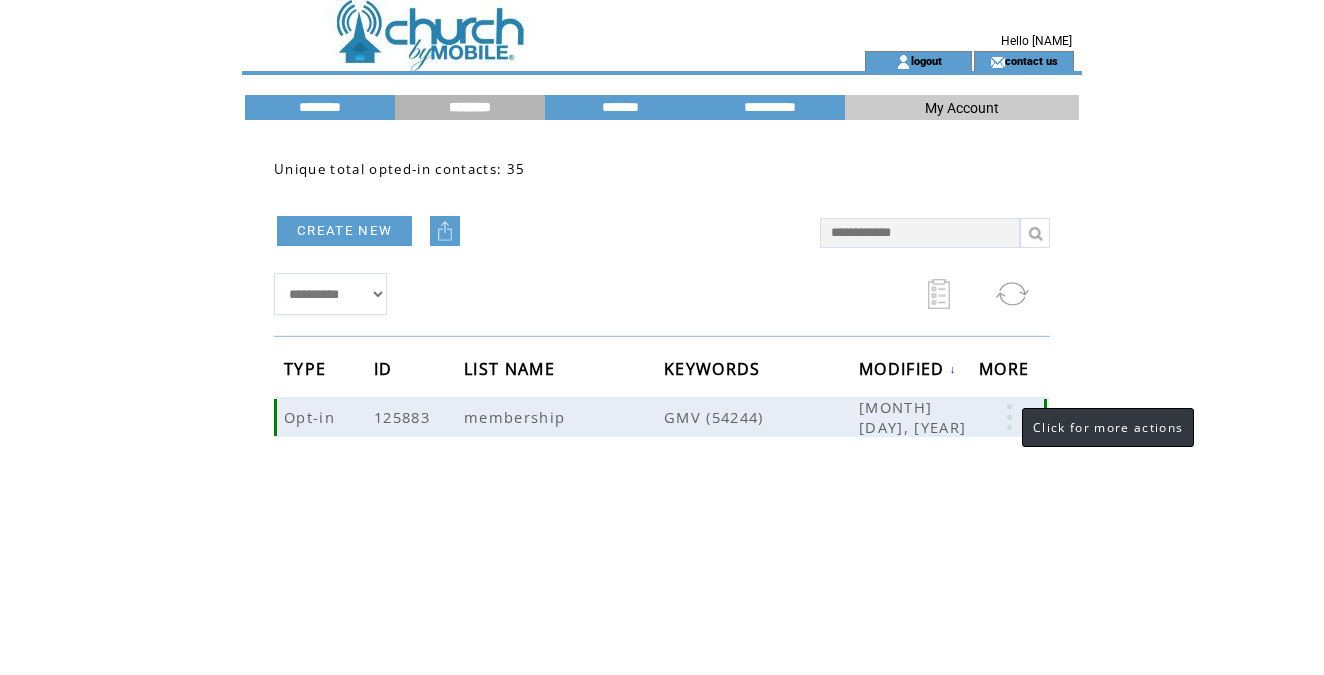 click at bounding box center (1009, 417) 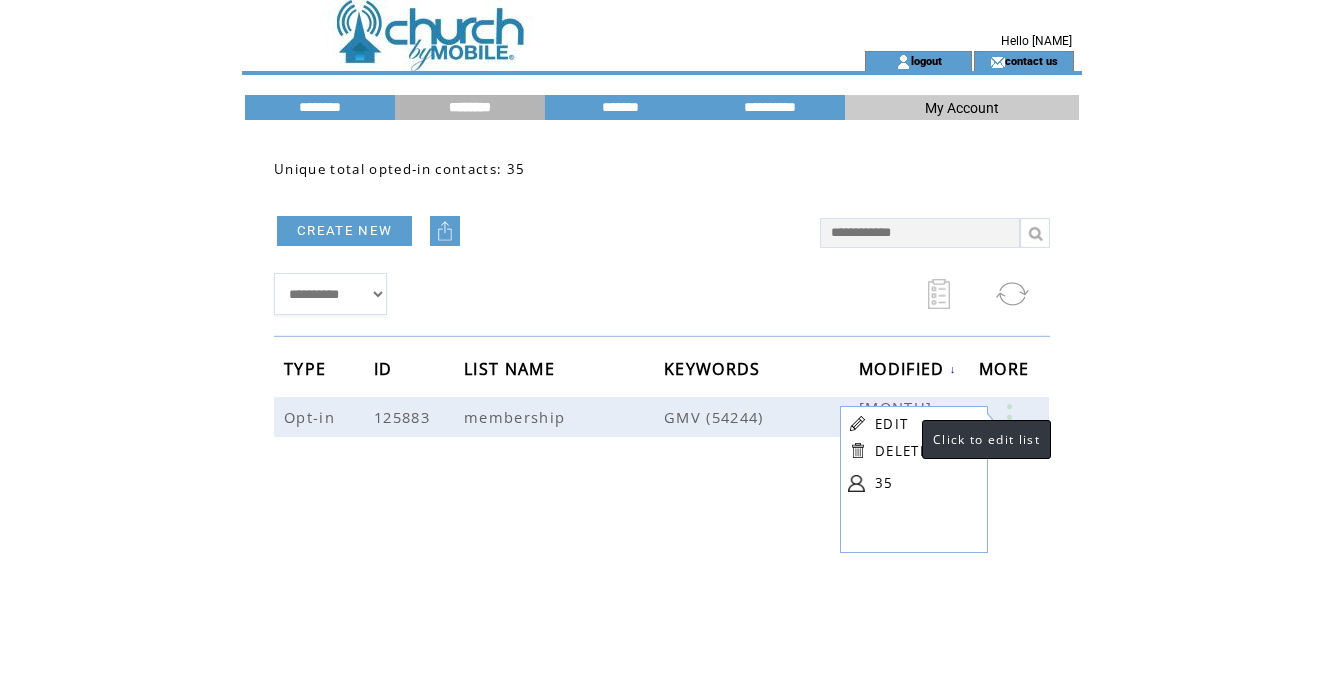 click on "EDIT" at bounding box center (891, 424) 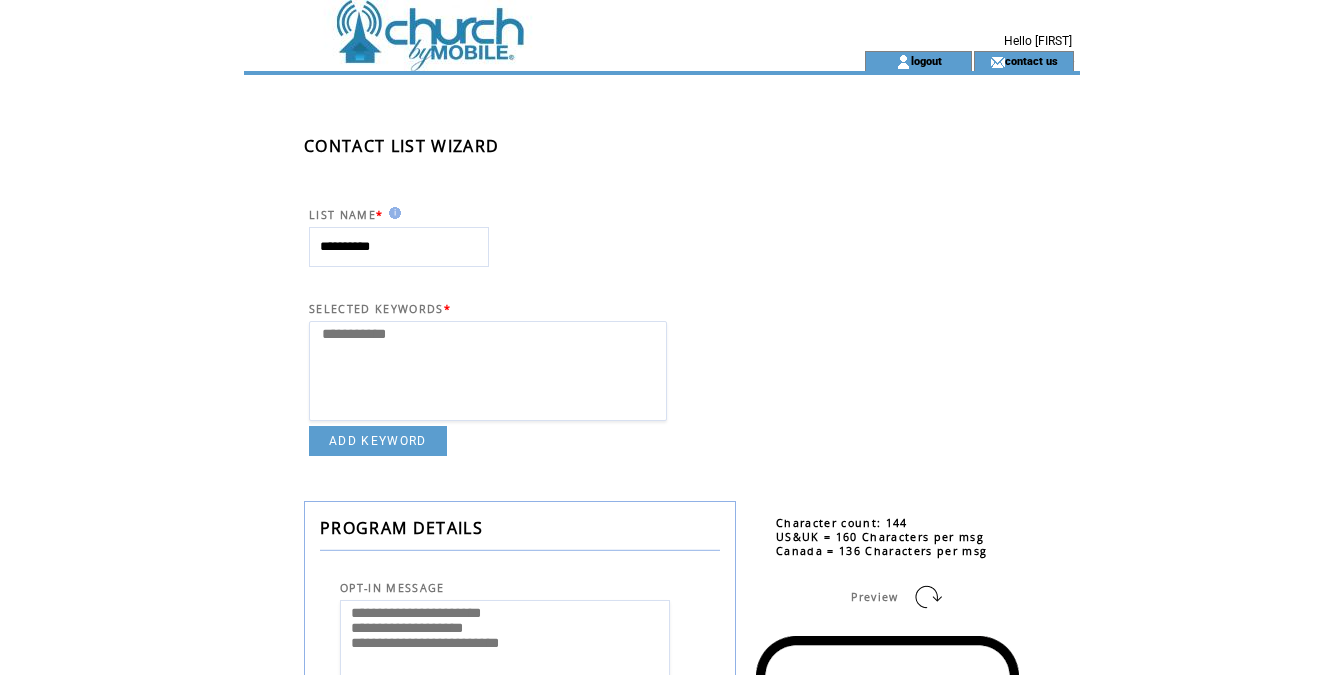 select 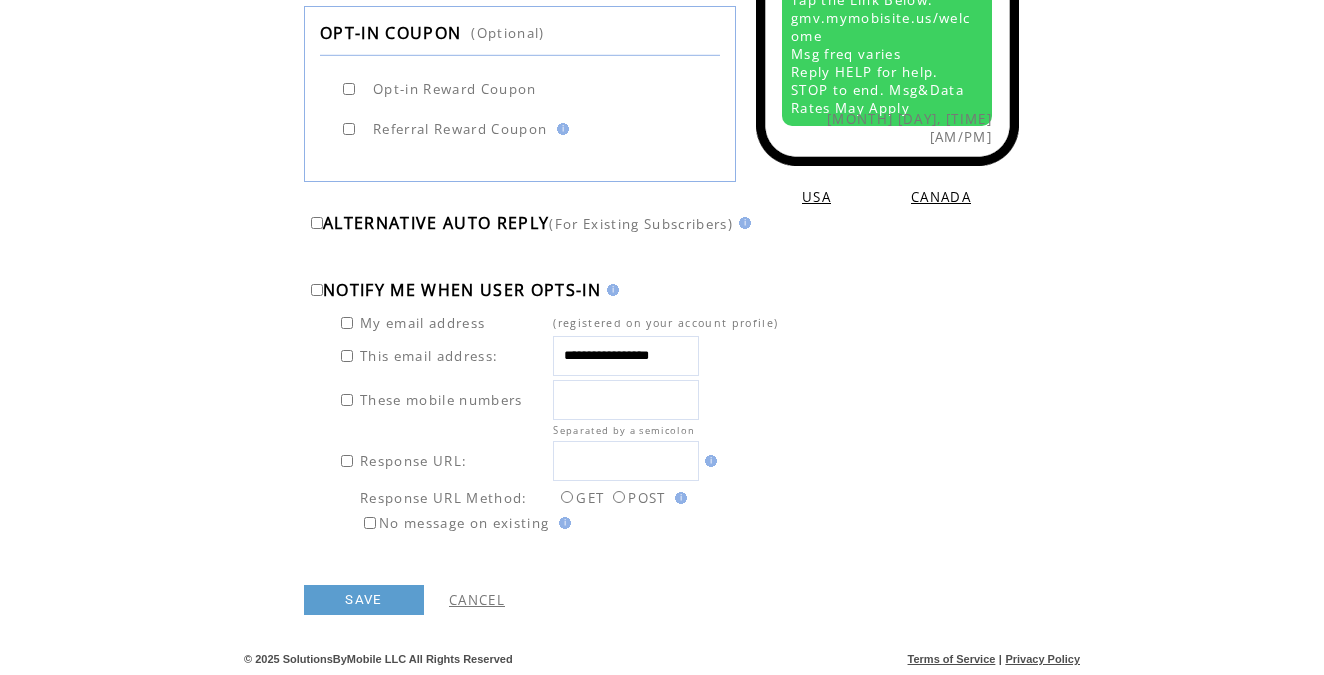 scroll, scrollTop: 1042, scrollLeft: 0, axis: vertical 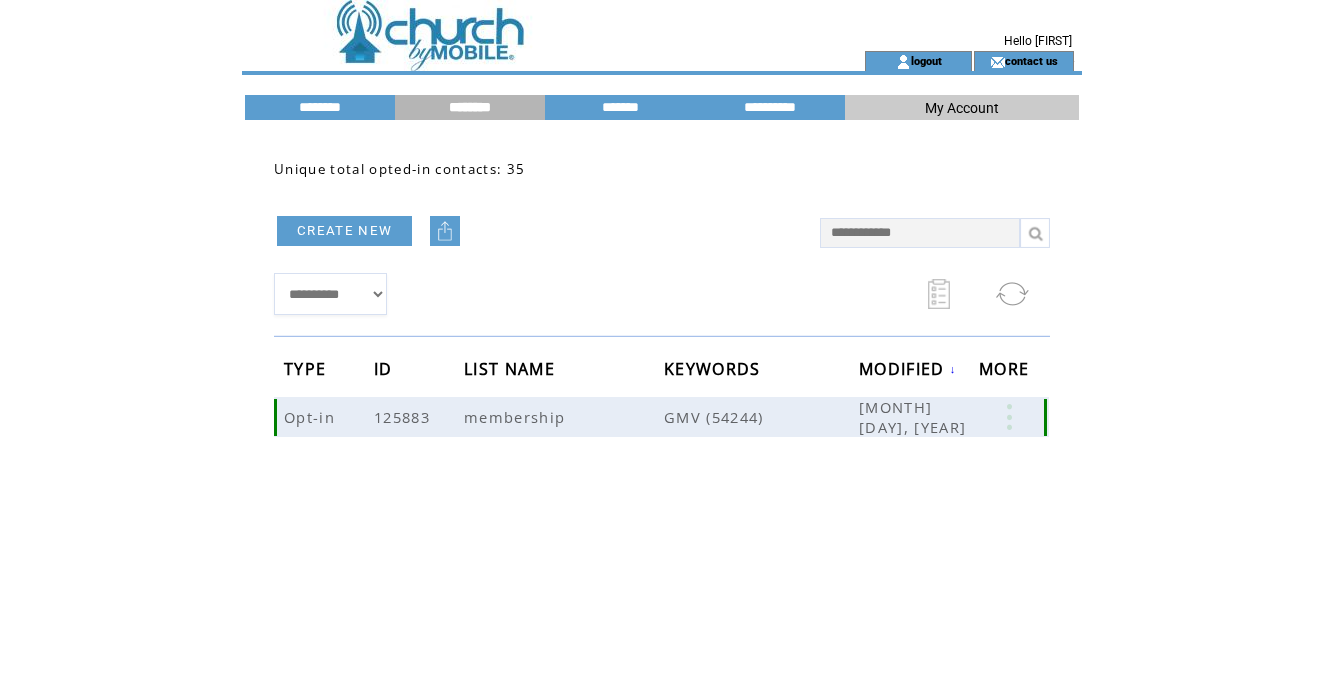 click on "membership" at bounding box center [517, 417] 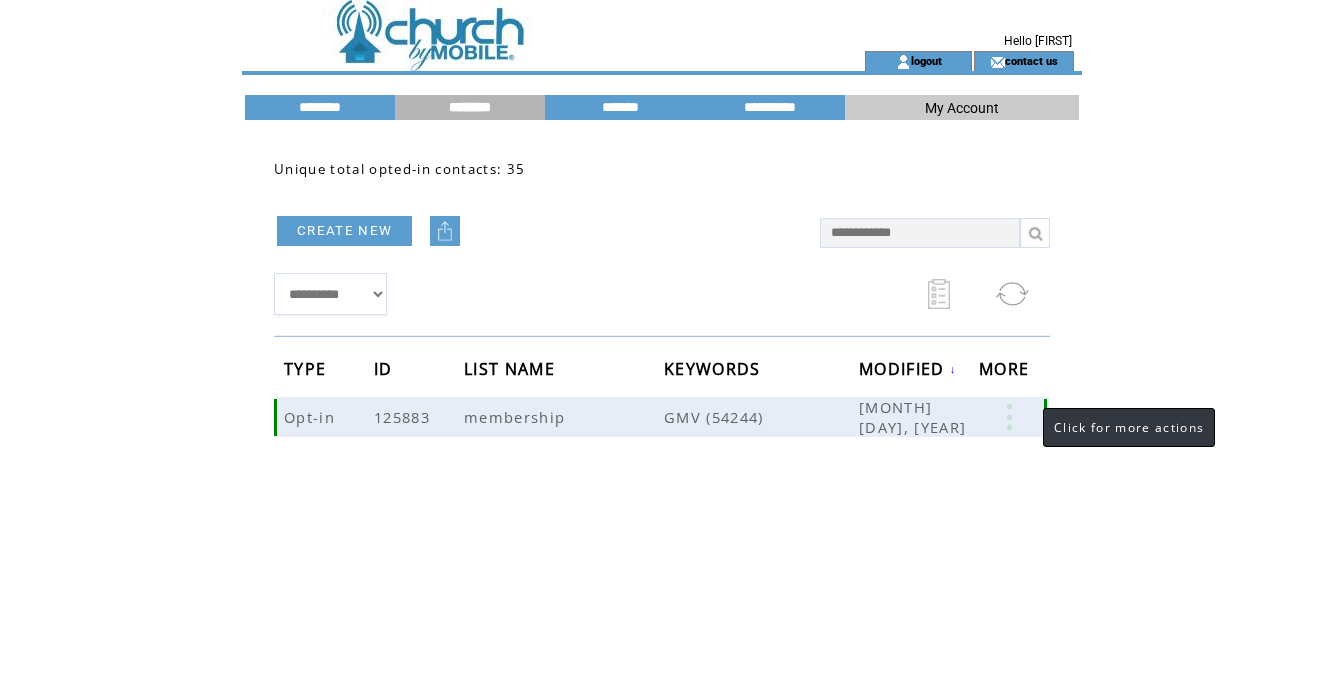 click at bounding box center [1009, 417] 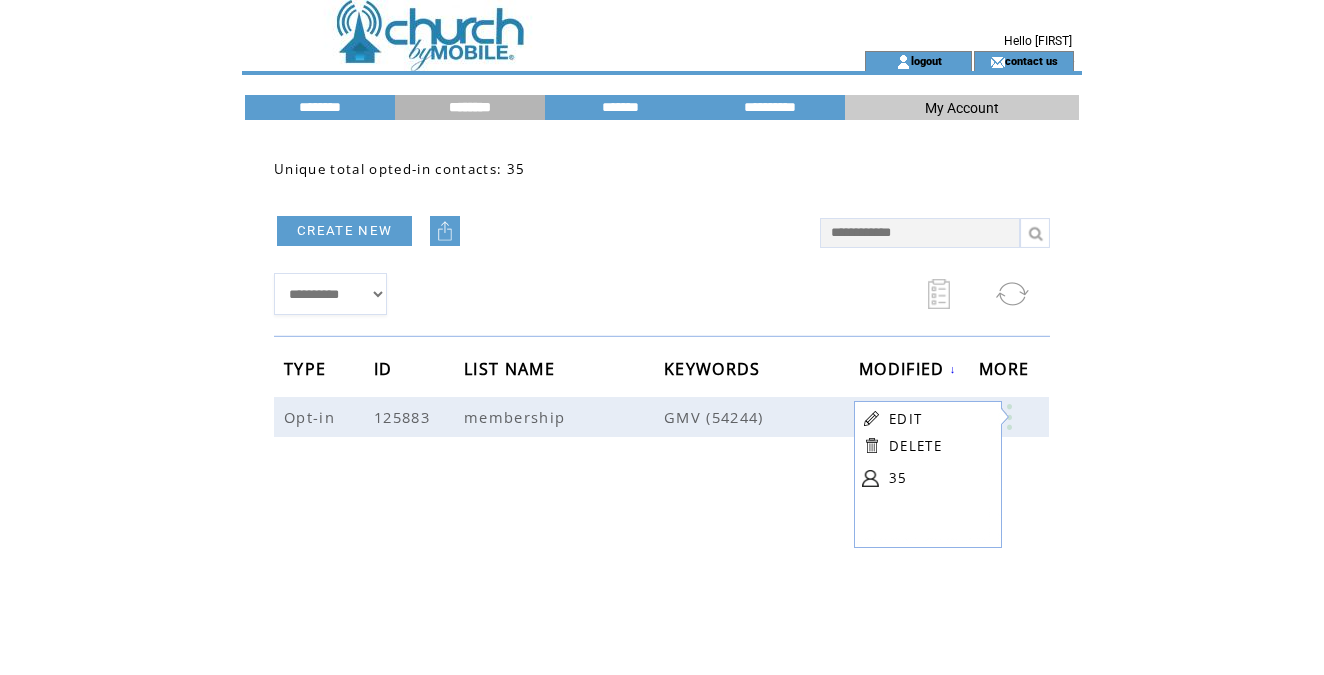 click on "EDIT DELETE 35" at bounding box center (925, 451) 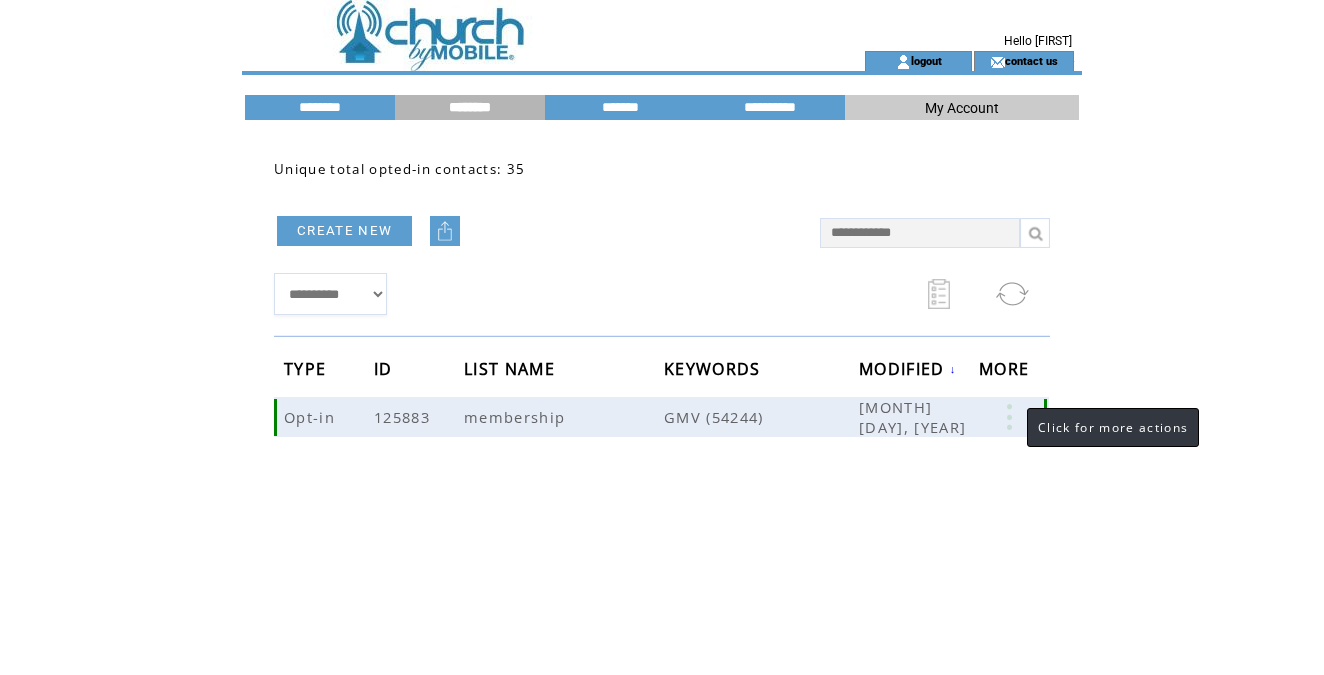 click at bounding box center [1009, 417] 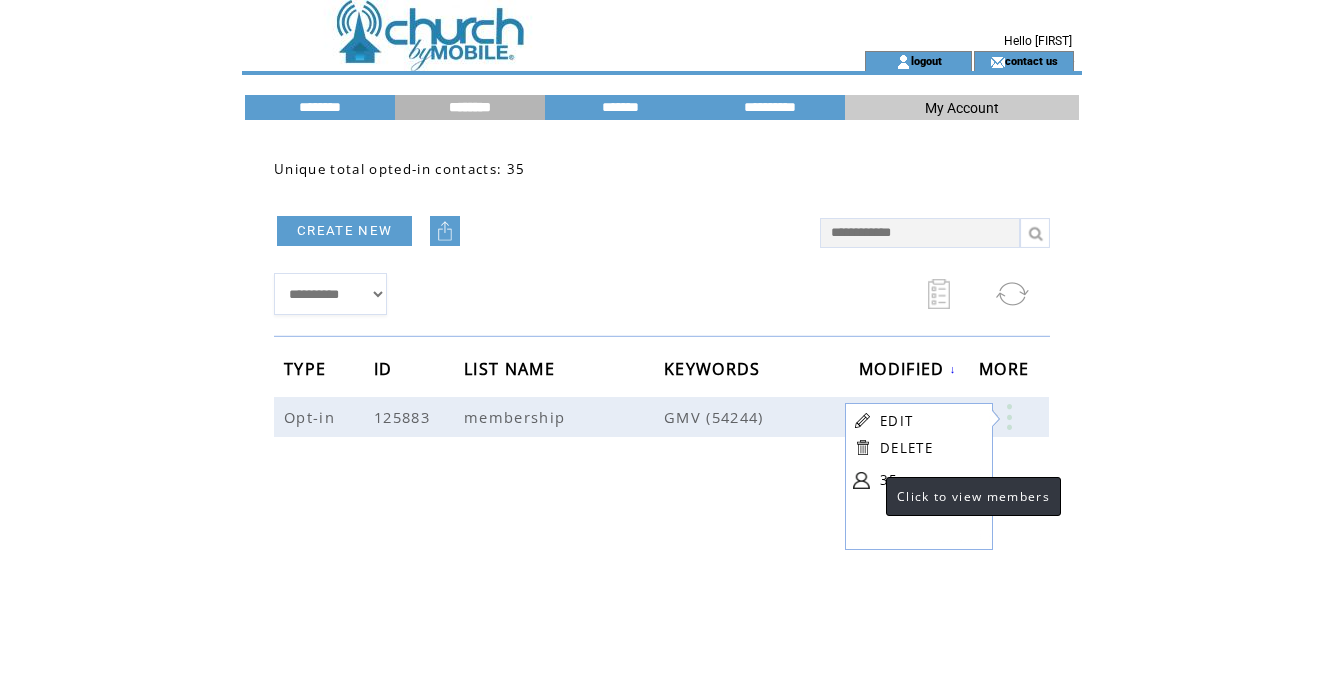 click at bounding box center (861, 480) 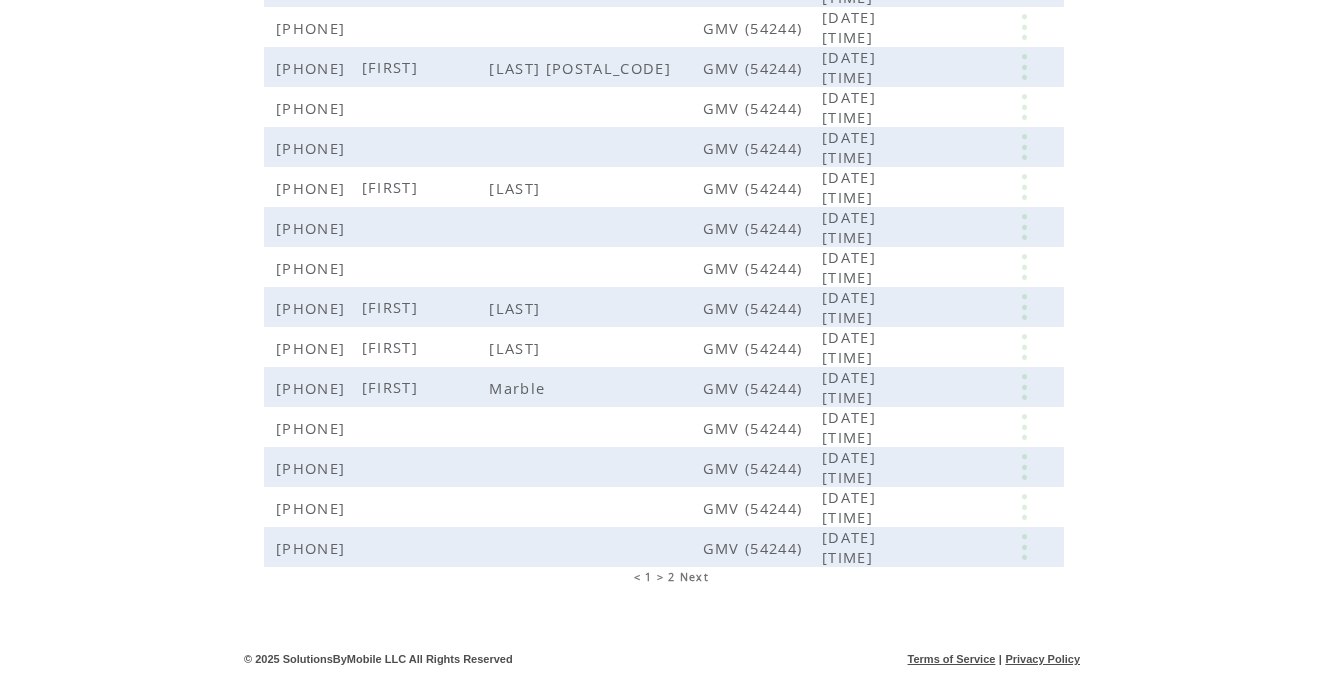scroll, scrollTop: 461, scrollLeft: 0, axis: vertical 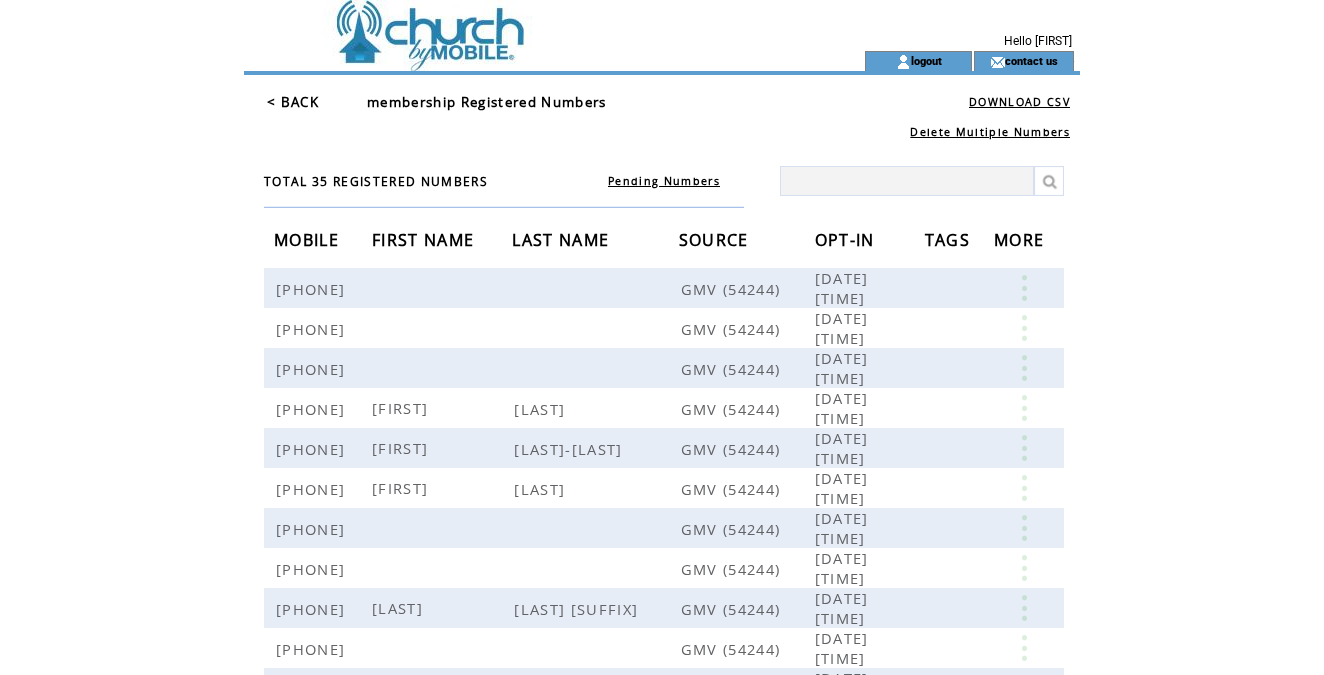 click on "Delete Multiple Numbers" at bounding box center (990, 132) 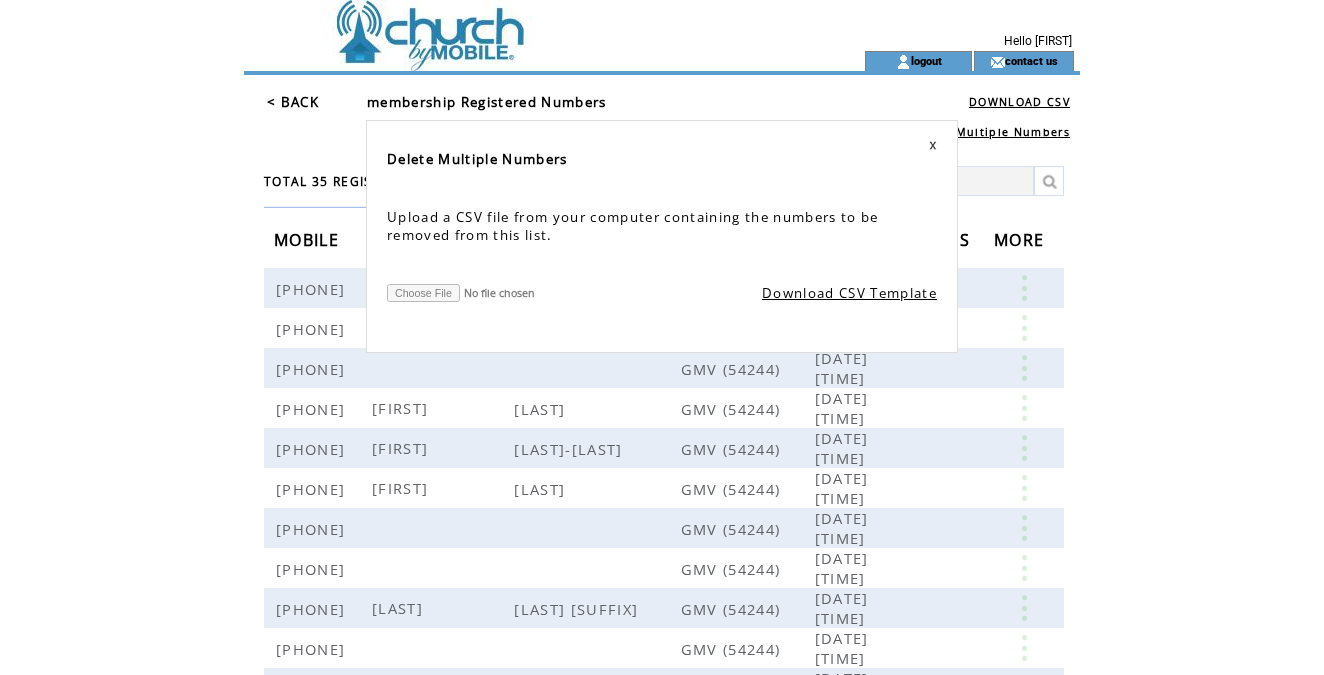 click at bounding box center (933, 145) 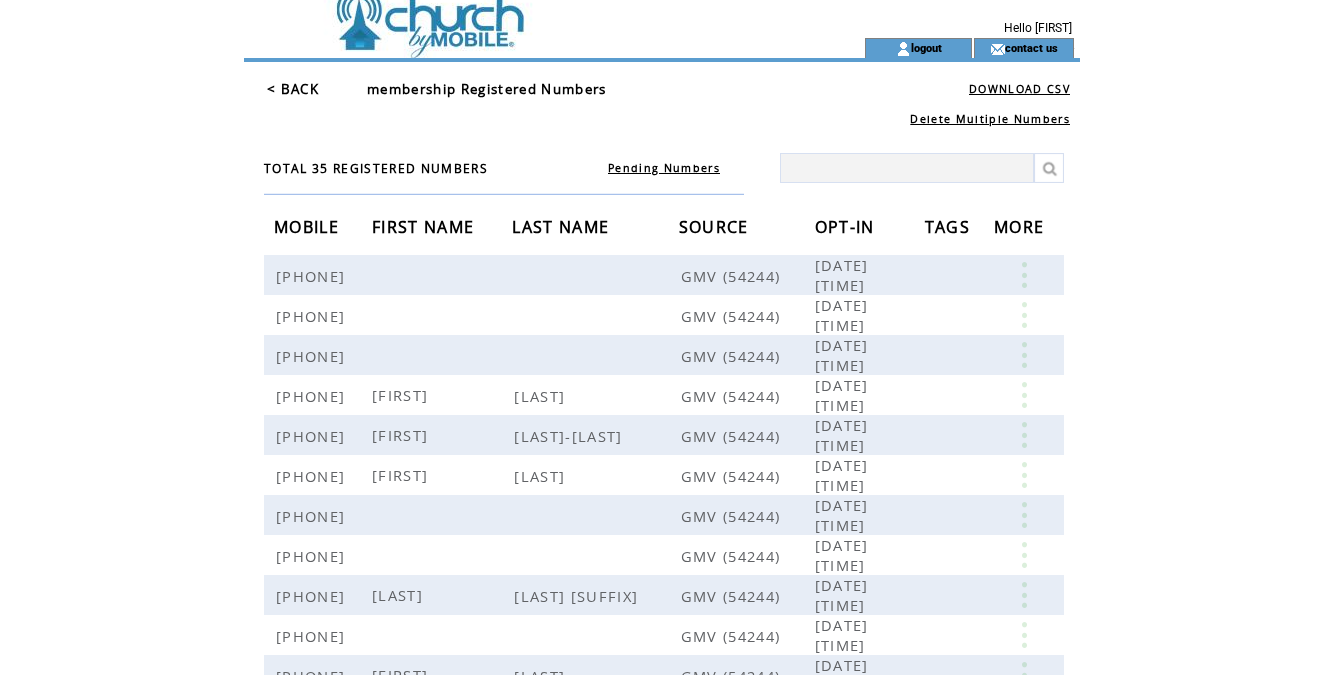 scroll, scrollTop: 0, scrollLeft: 0, axis: both 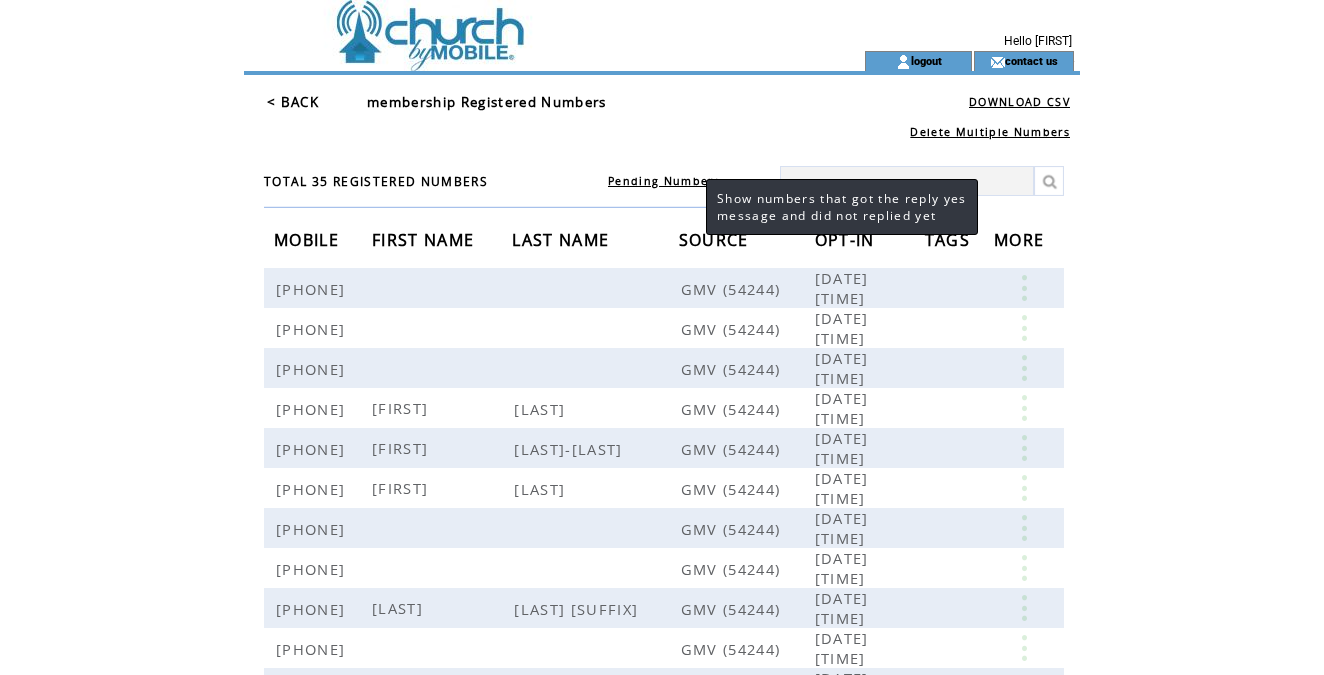 click on "Pending Numbers" at bounding box center [664, 181] 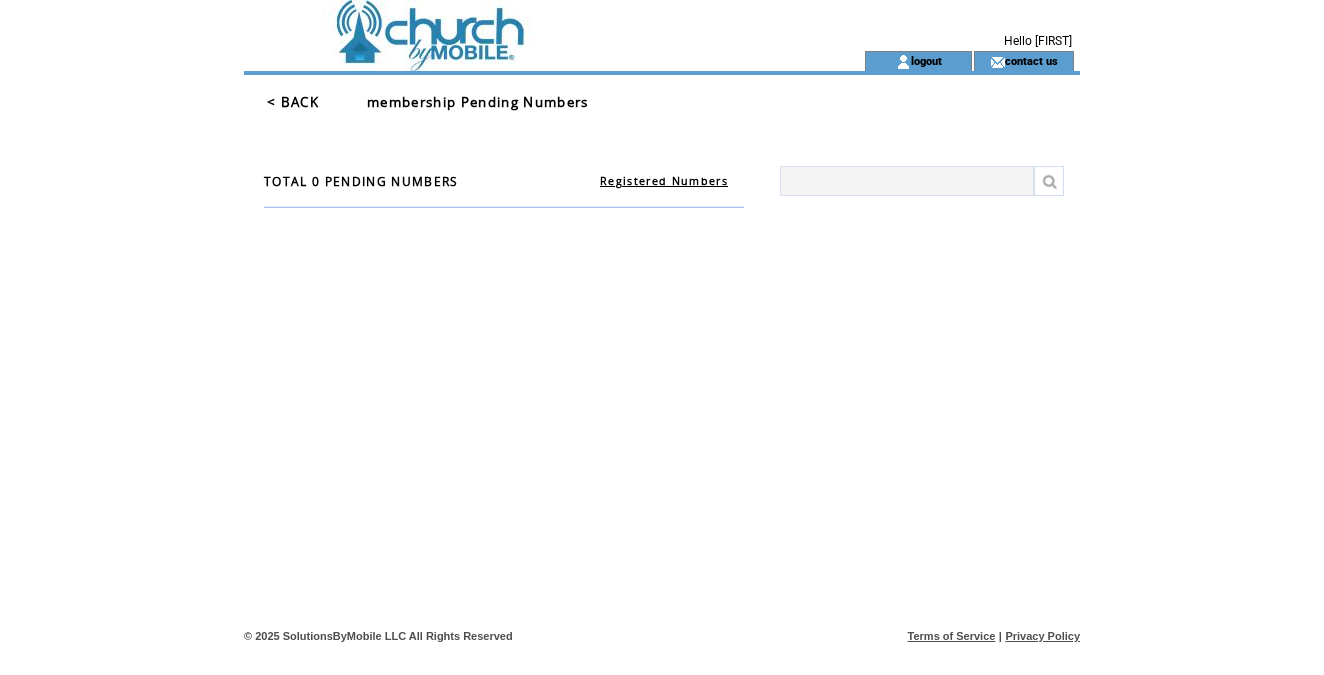 scroll, scrollTop: 0, scrollLeft: 0, axis: both 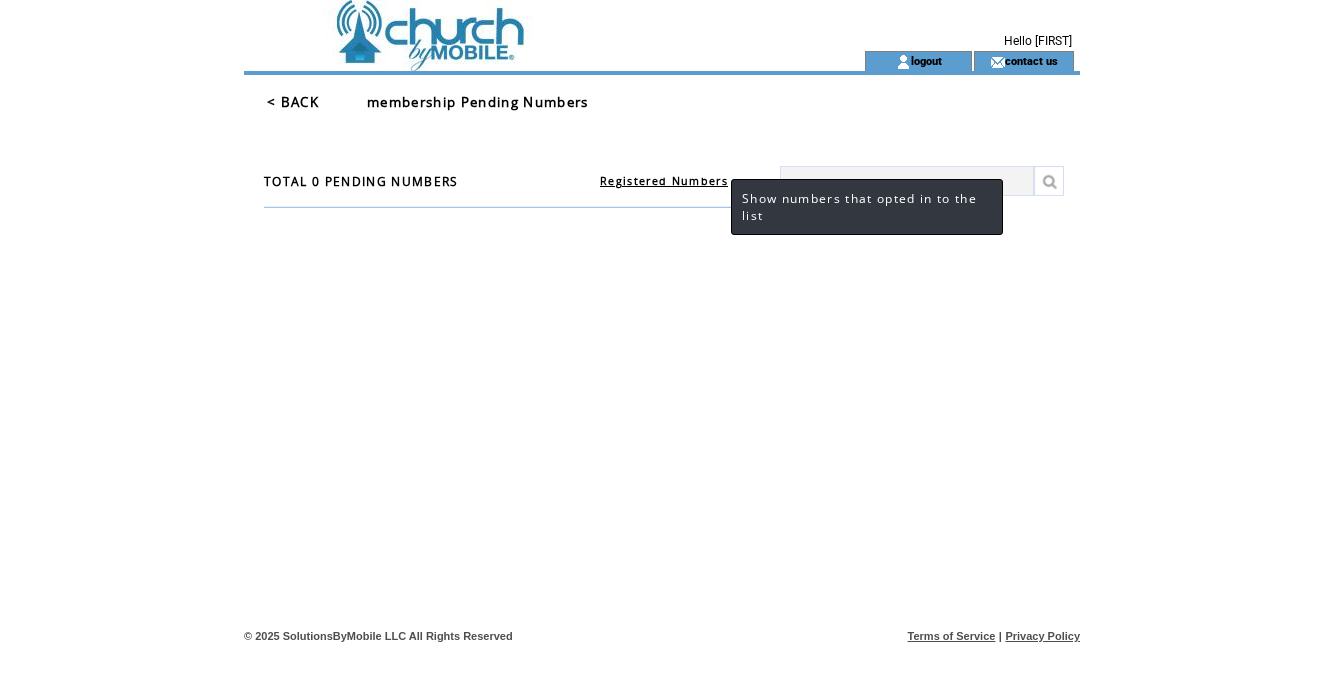 click on "Registered Numbers" at bounding box center (664, 181) 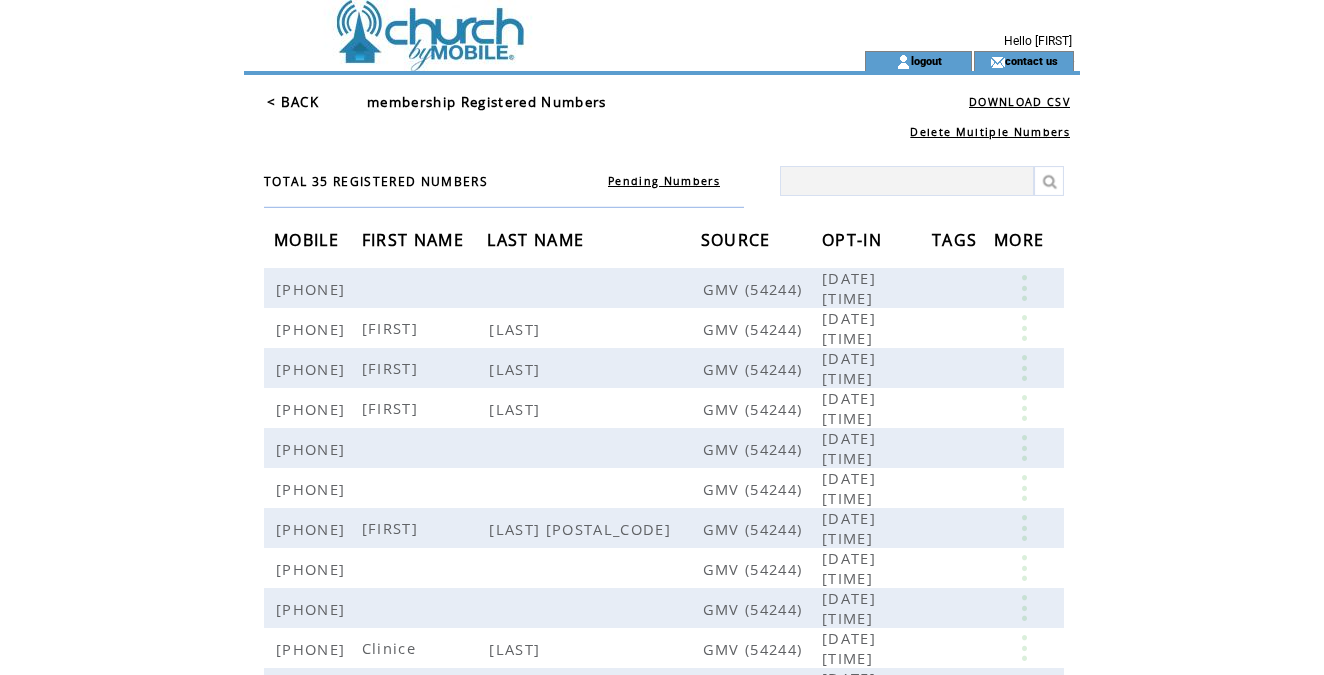scroll, scrollTop: 0, scrollLeft: 0, axis: both 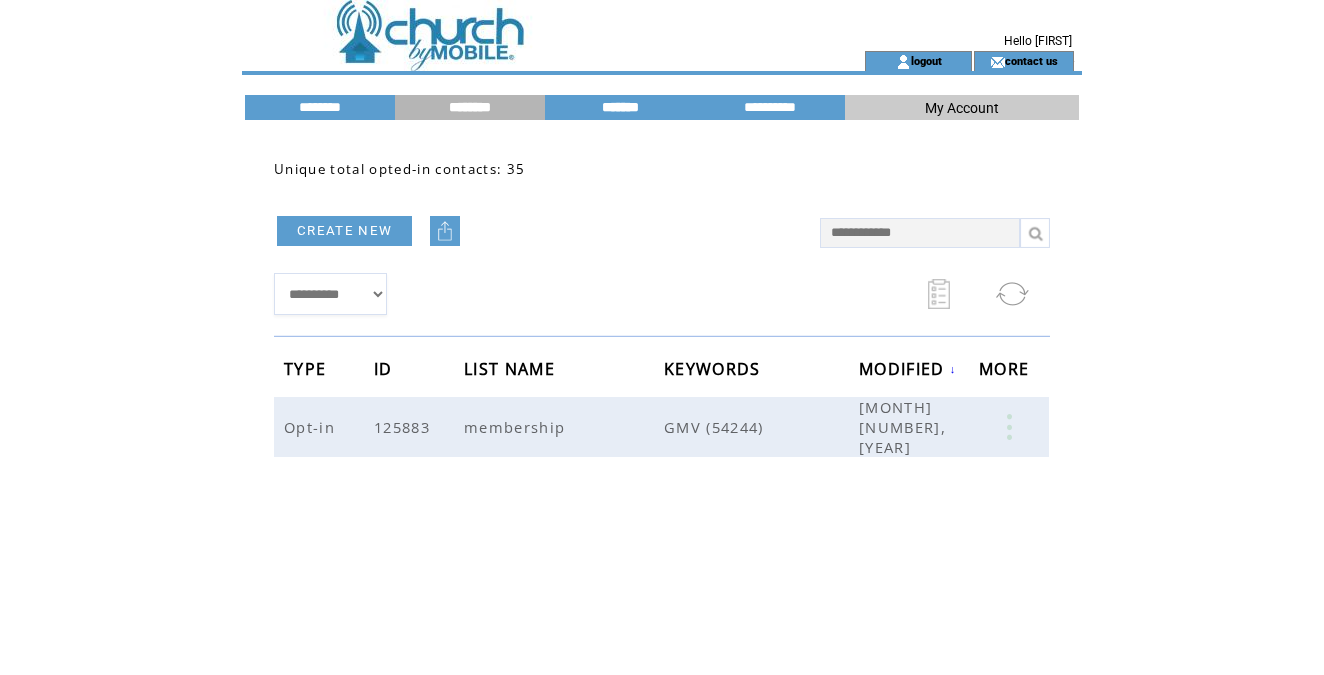 click on "*******" at bounding box center (620, 107) 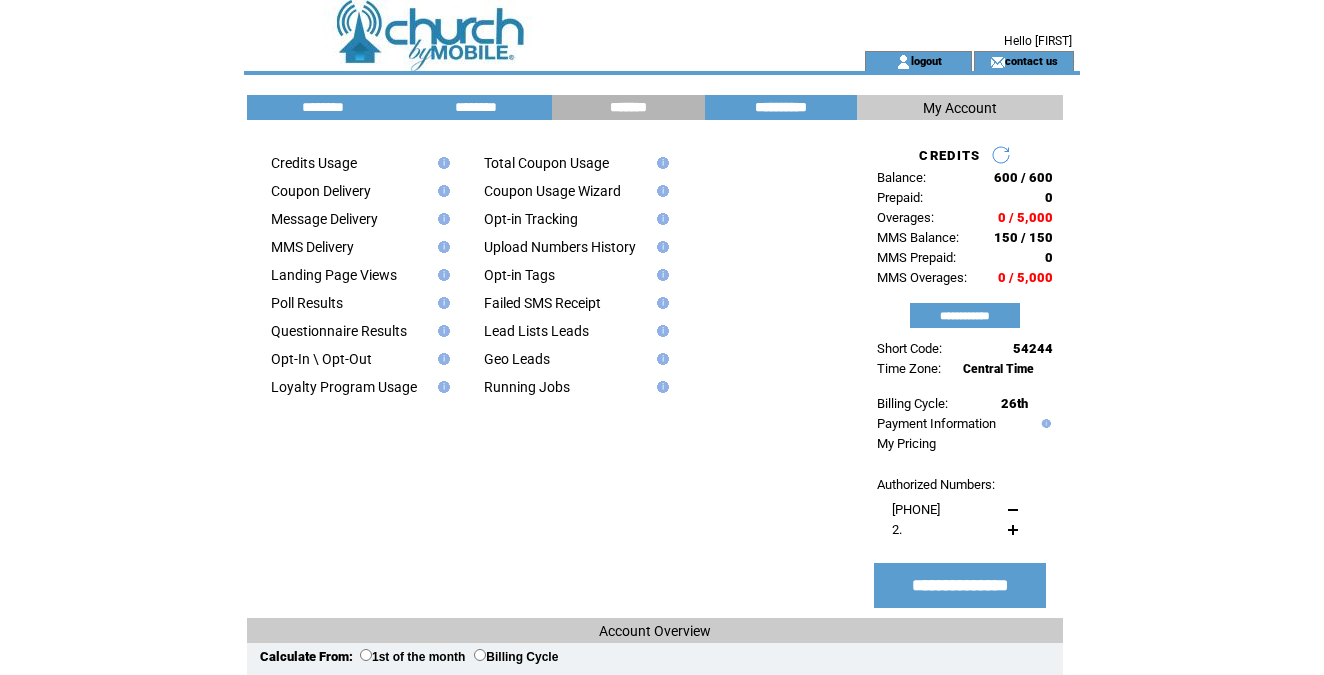 click on "**********" at bounding box center [781, 107] 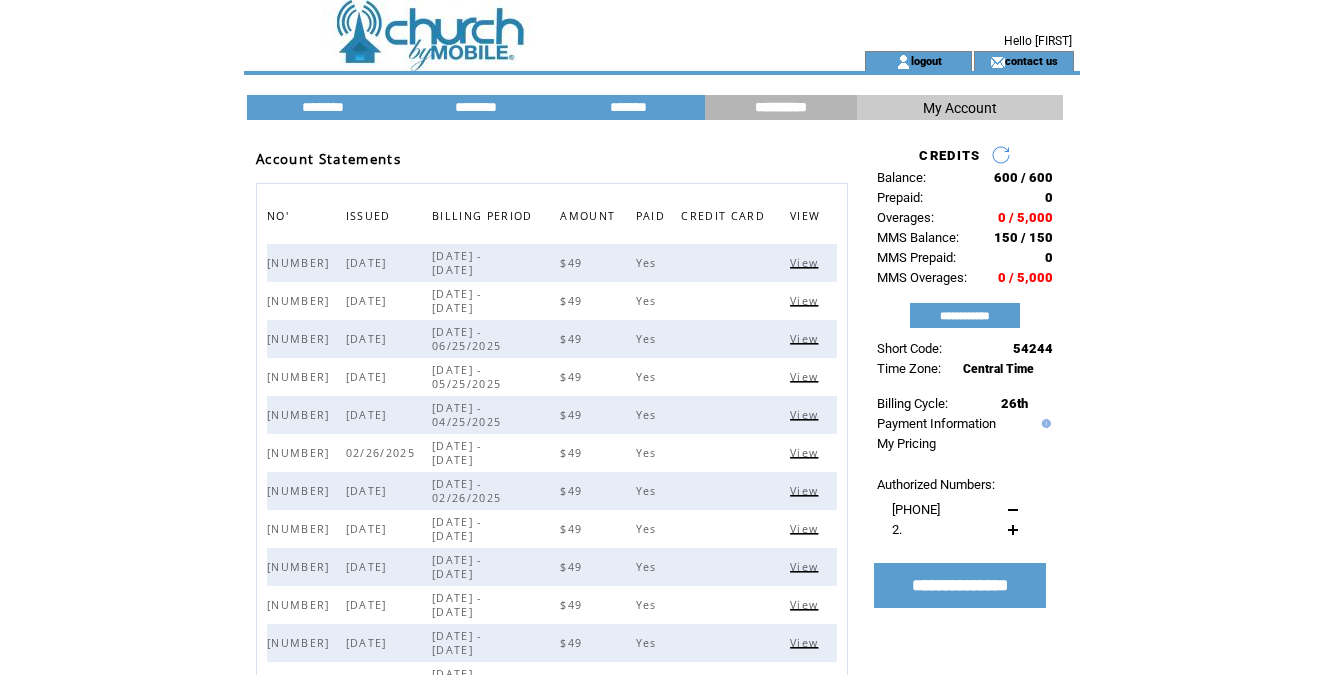 scroll, scrollTop: 0, scrollLeft: 0, axis: both 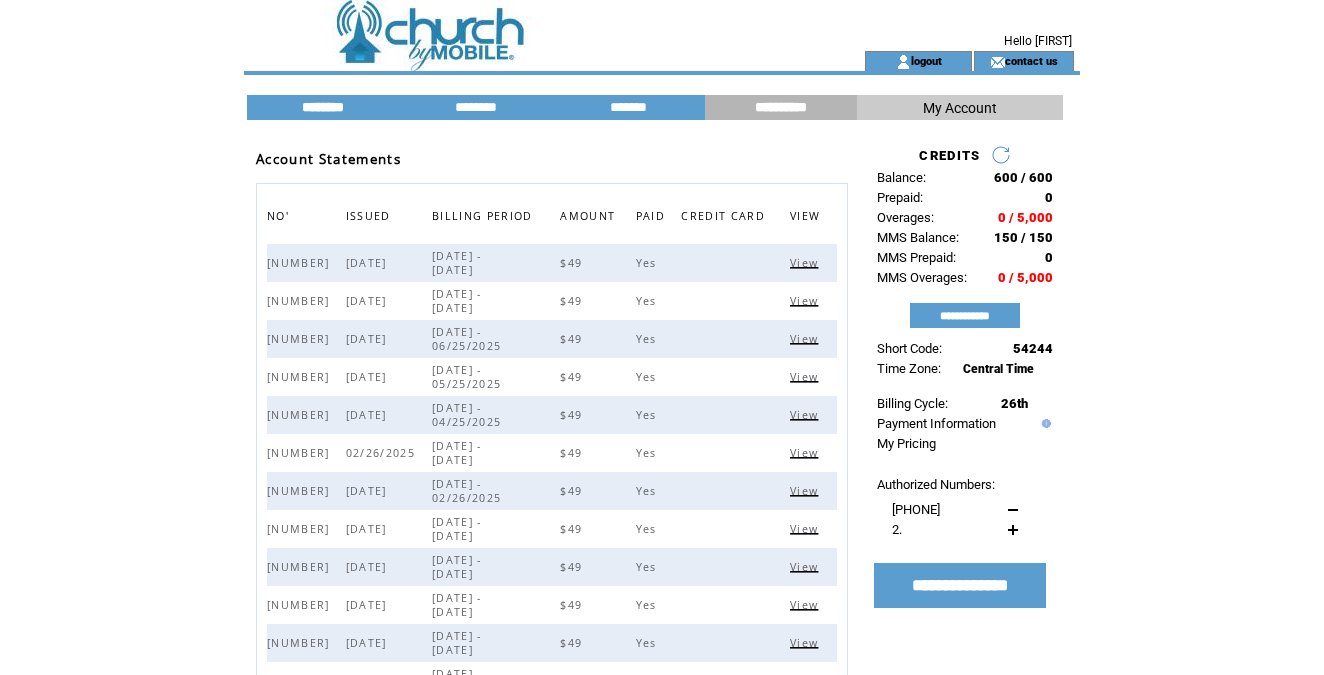 click on "********" at bounding box center (323, 107) 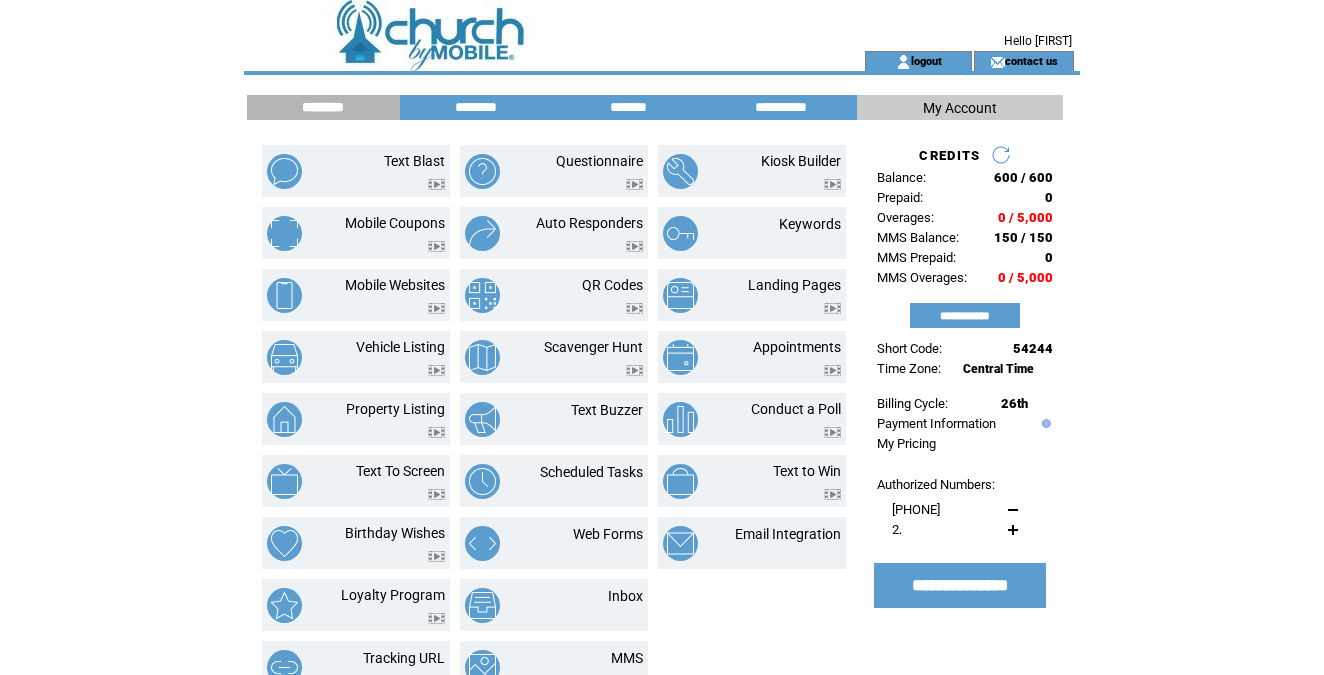 click on "********" at bounding box center (323, 107) 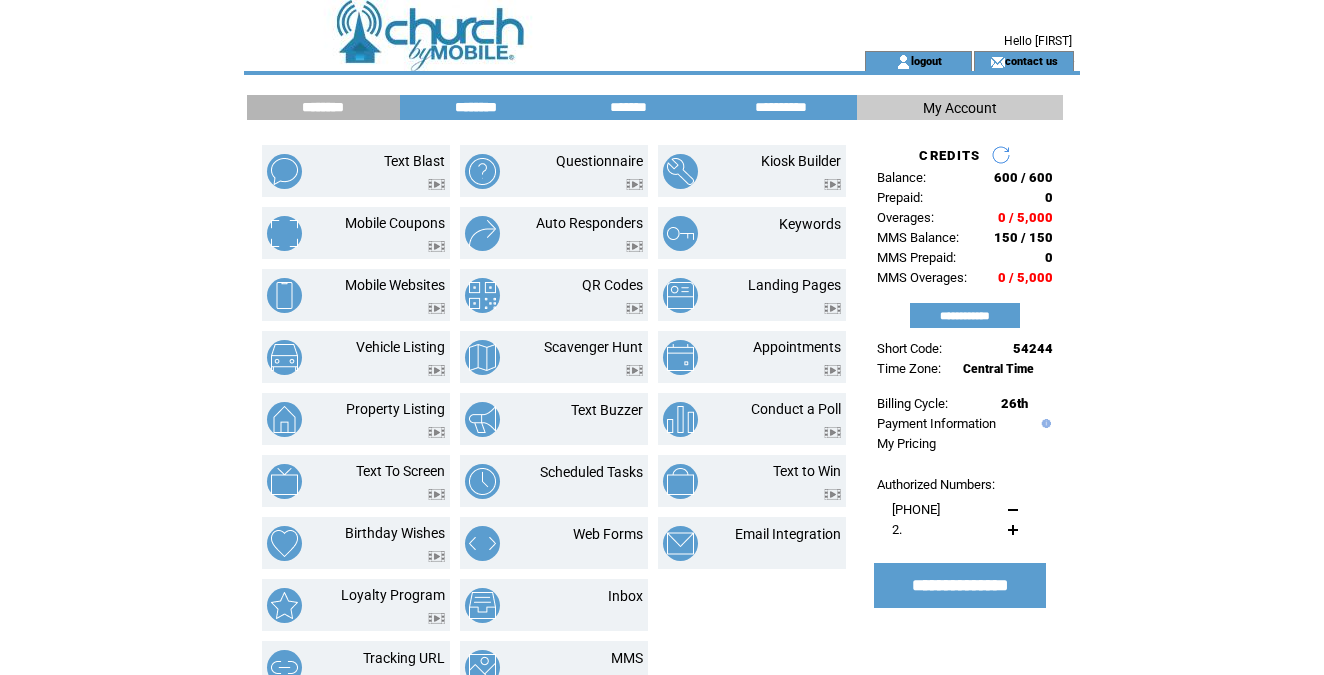 click on "********" at bounding box center (476, 107) 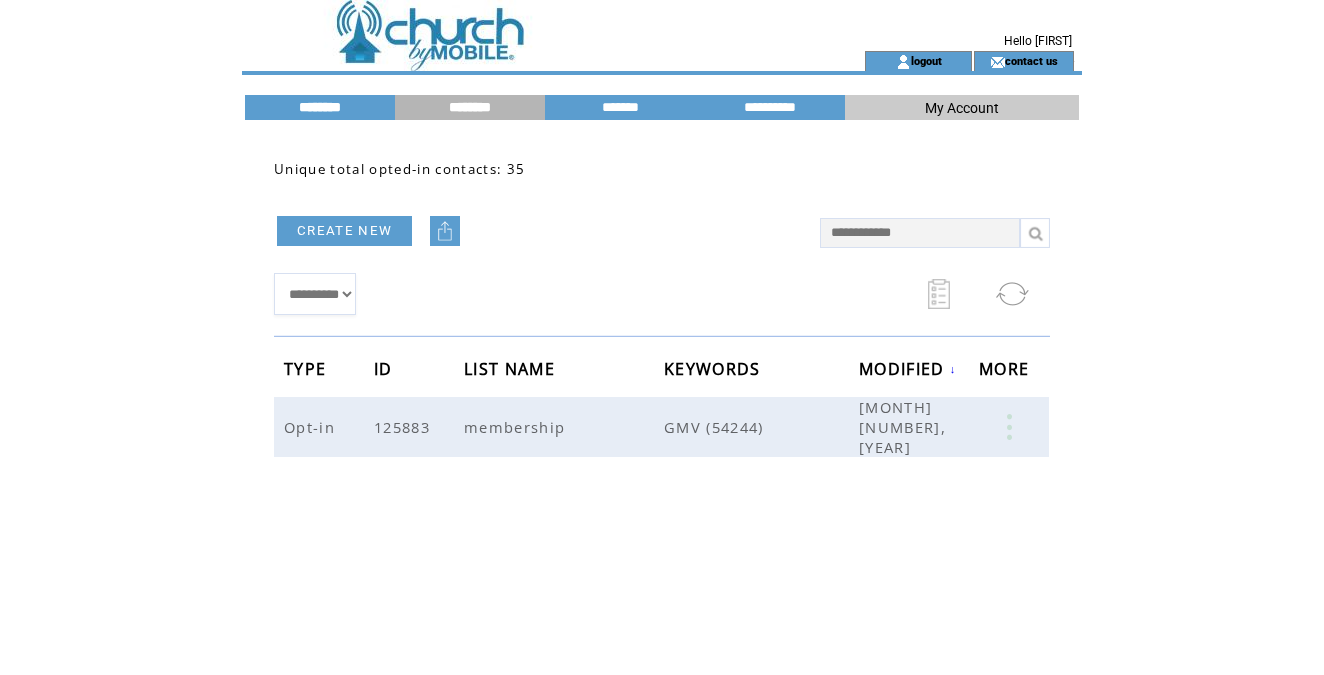 click on "********" at bounding box center (320, 107) 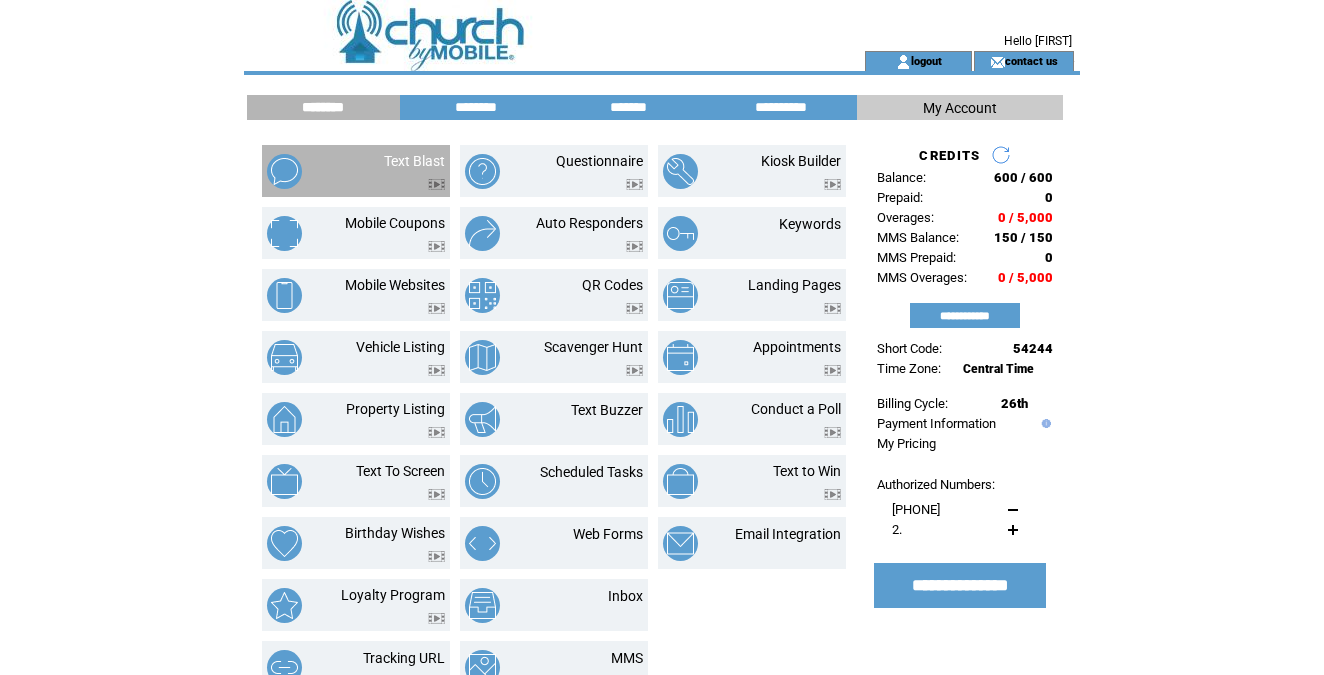 click at bounding box center [302, 171] 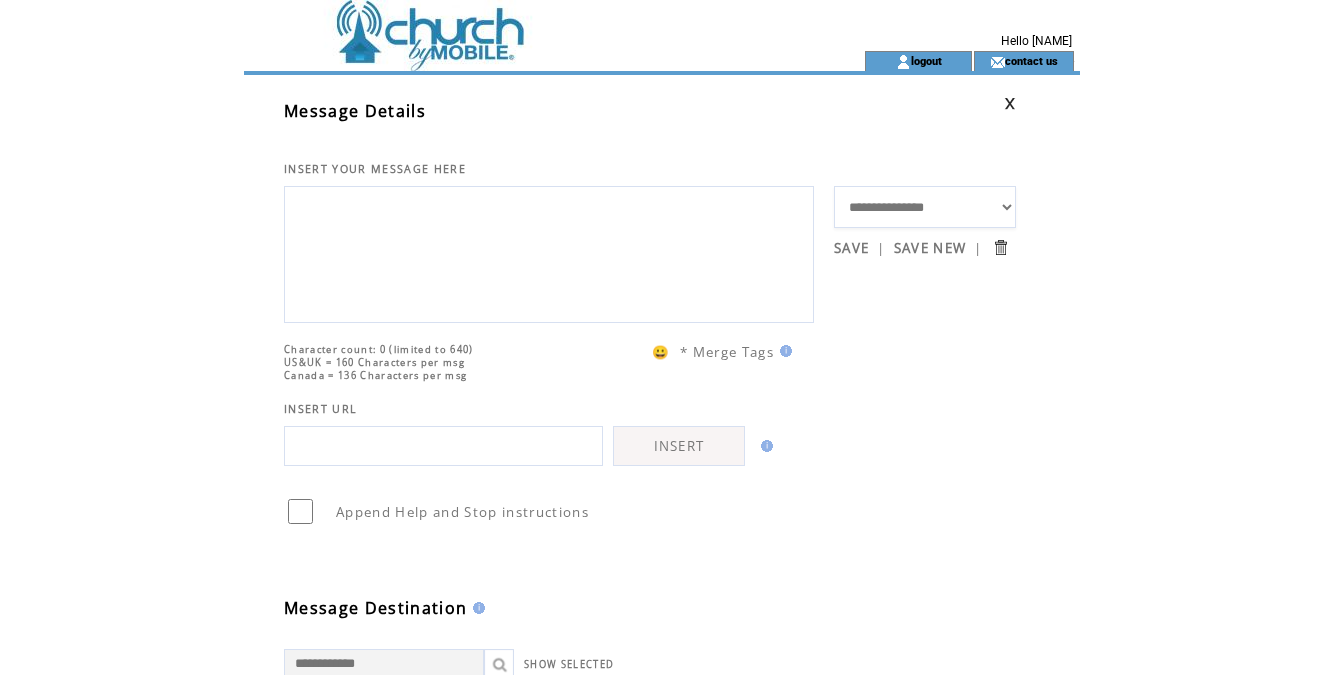 scroll, scrollTop: 0, scrollLeft: 0, axis: both 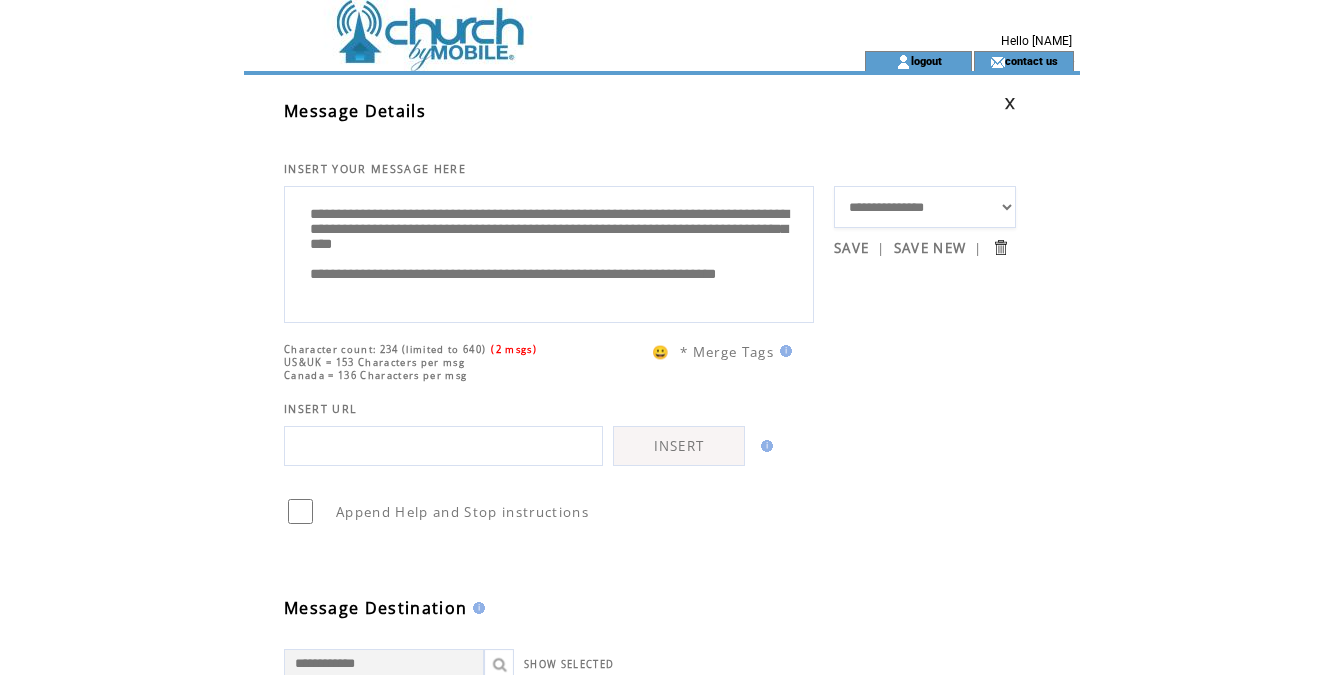 click on "**********" at bounding box center [549, 252] 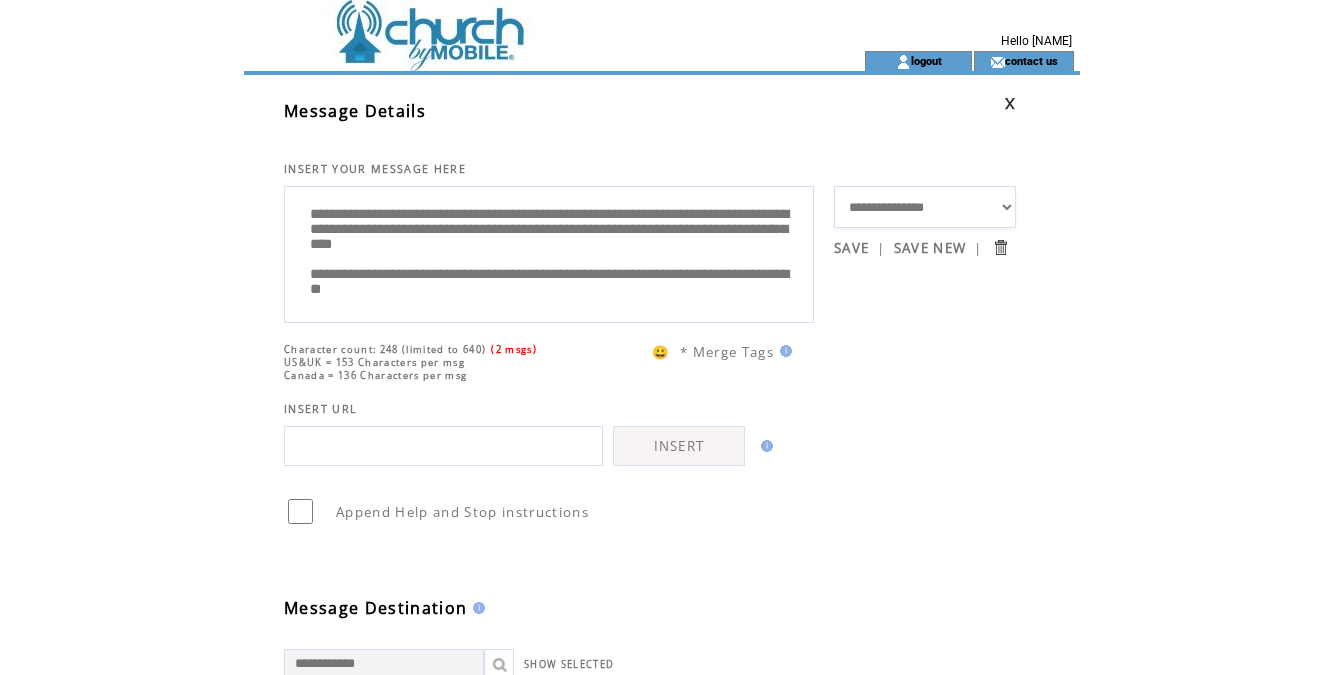 click on "**********" at bounding box center (549, 252) 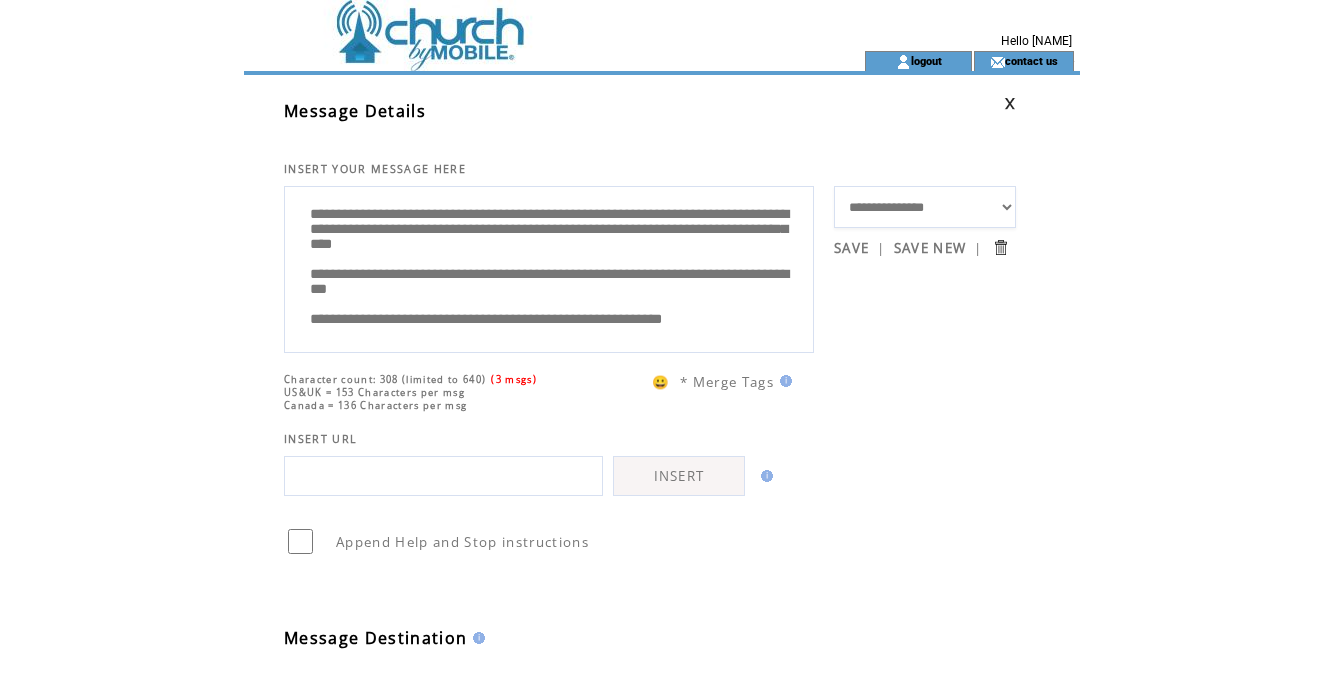 scroll, scrollTop: 60, scrollLeft: 0, axis: vertical 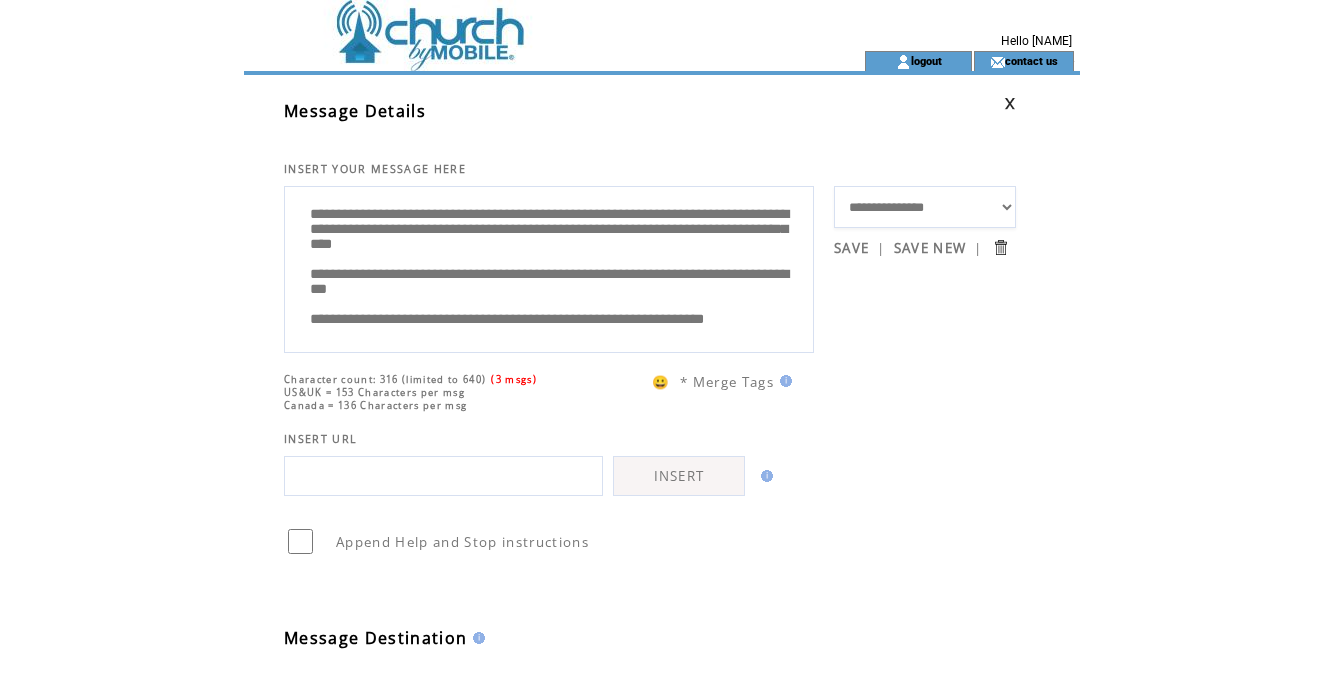click on "**********" at bounding box center [549, 267] 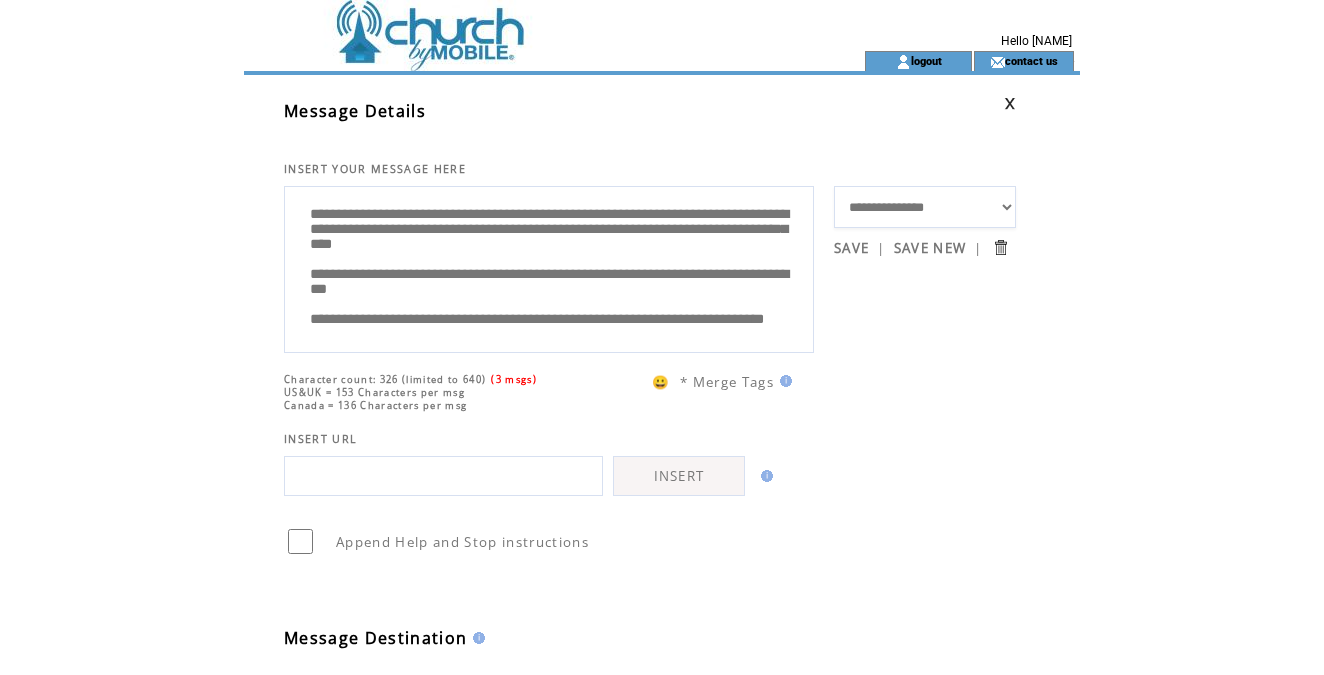 click on "**********" at bounding box center [549, 267] 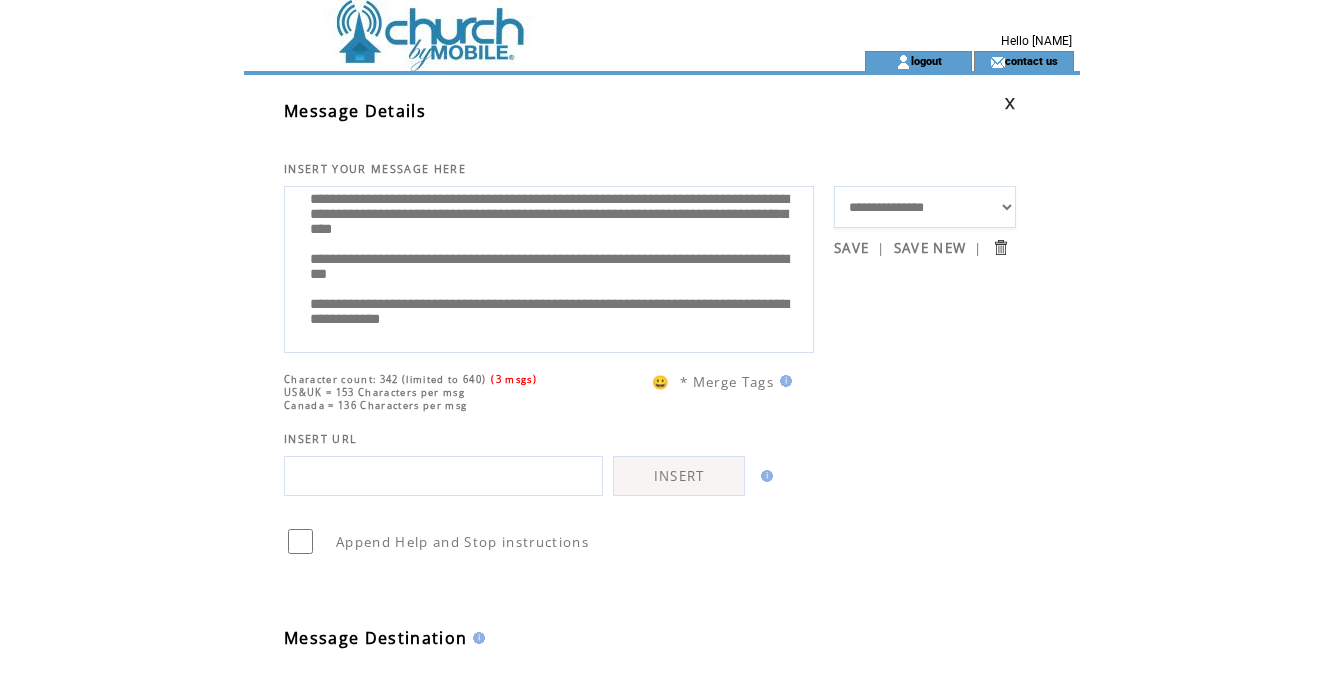 click on "**********" at bounding box center [549, 267] 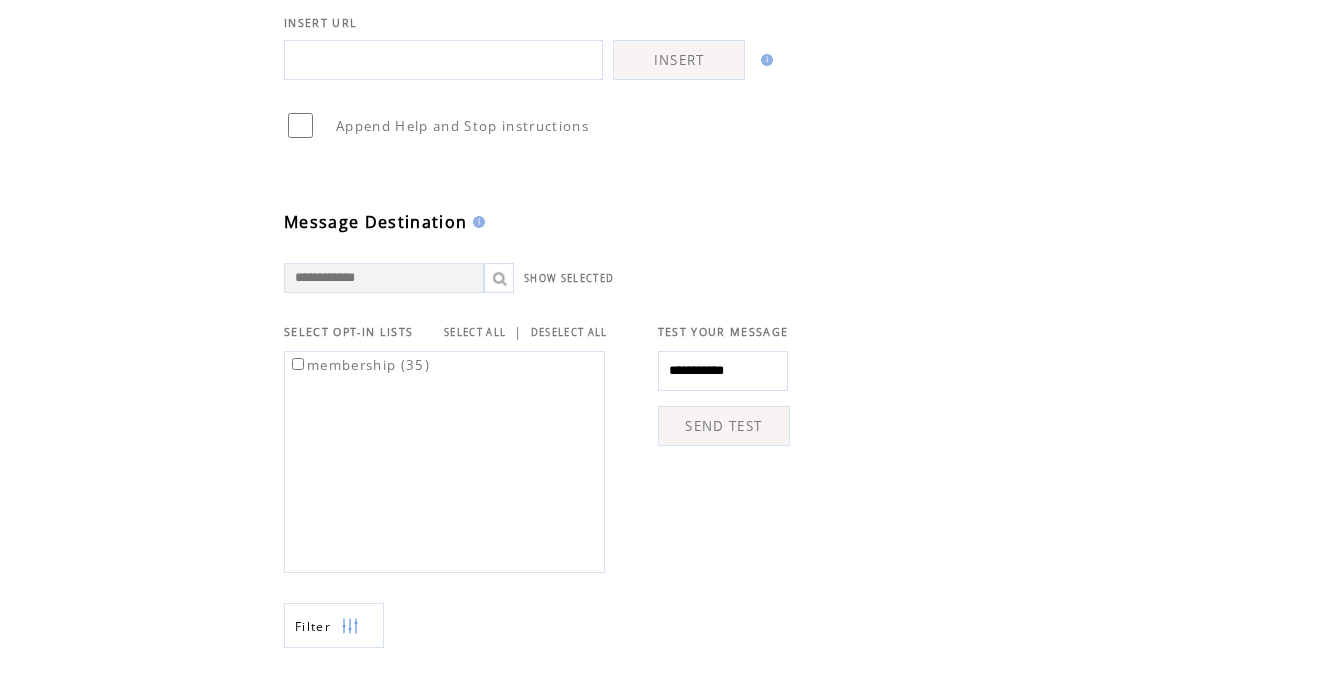 scroll, scrollTop: 421, scrollLeft: 0, axis: vertical 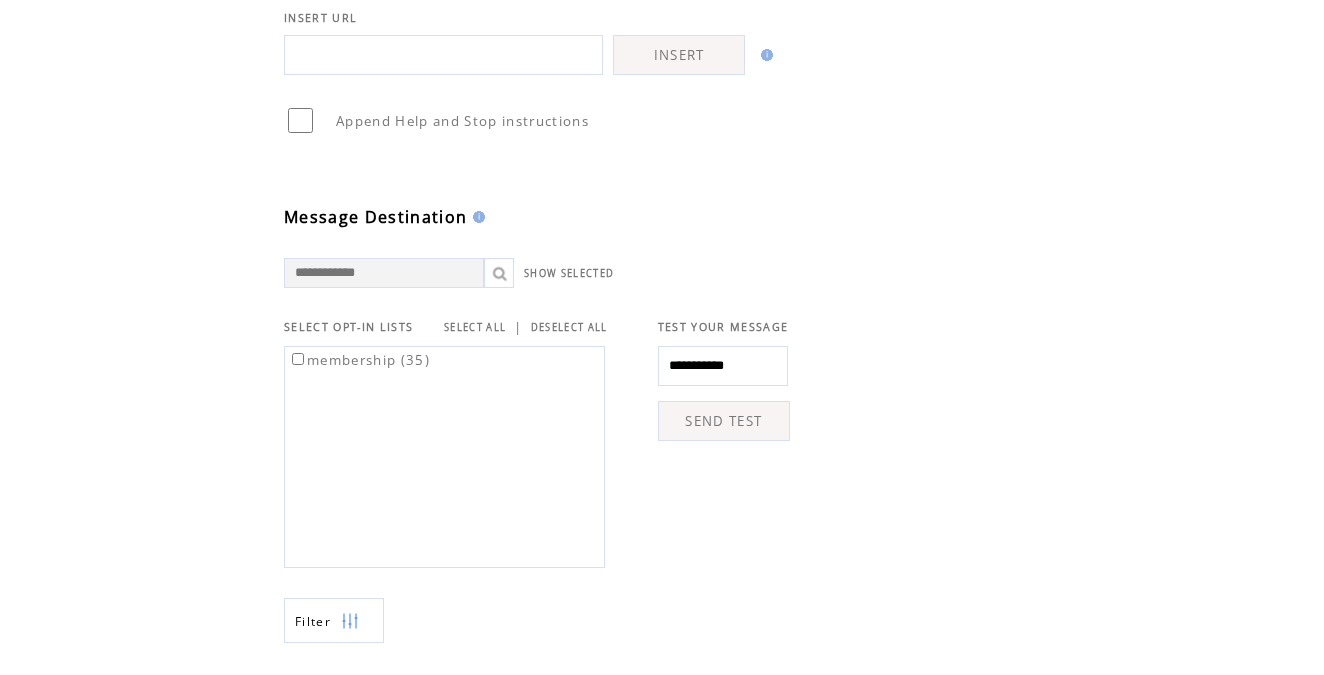 type on "**********" 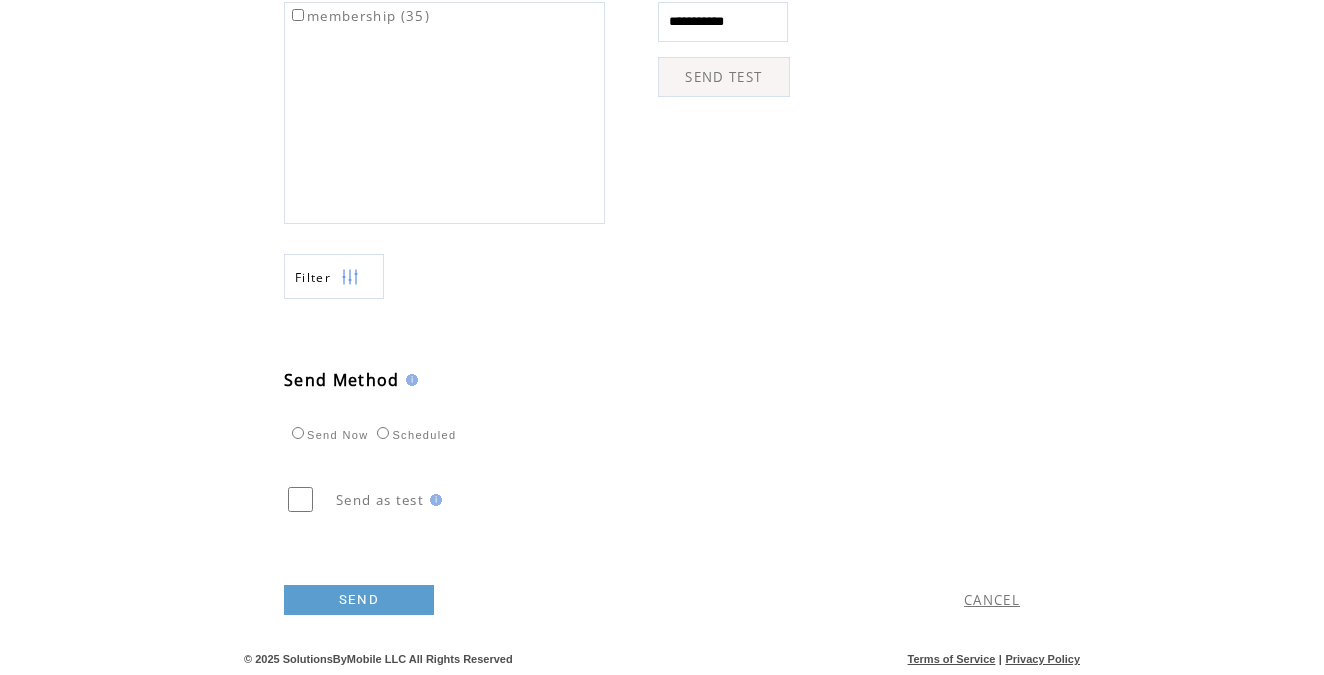 scroll, scrollTop: 776, scrollLeft: 0, axis: vertical 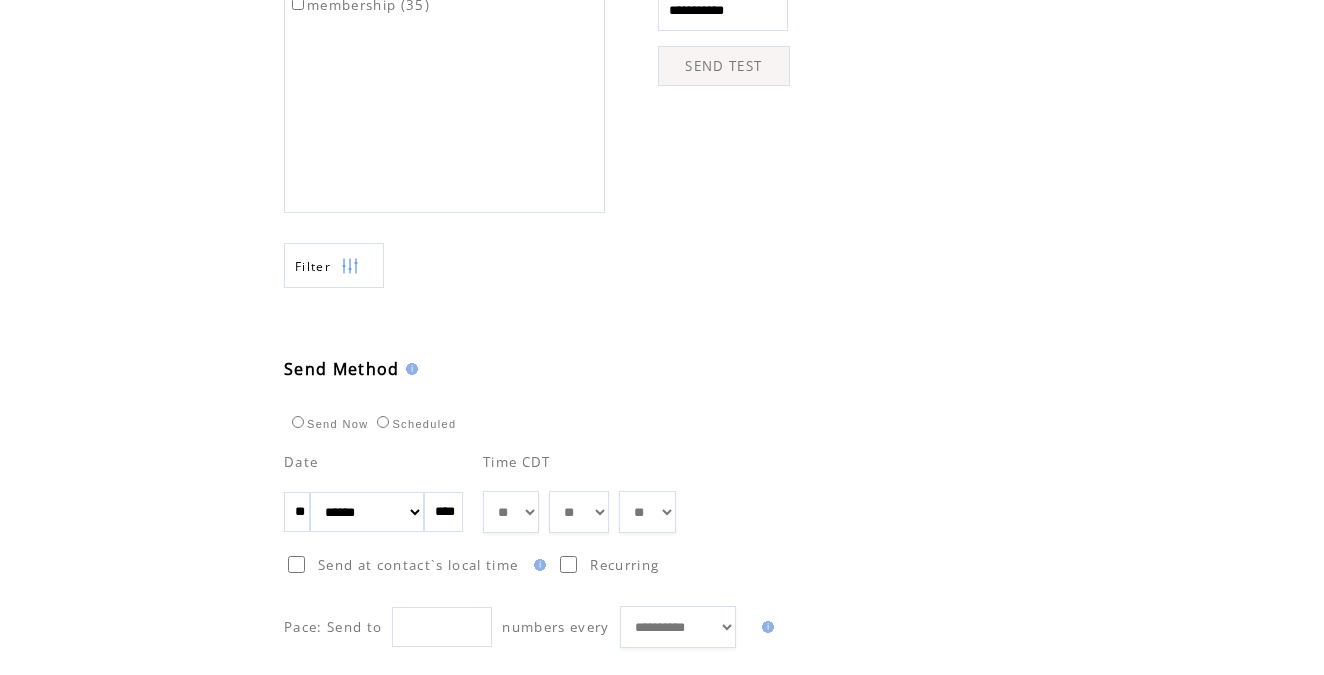 click on "**" at bounding box center (297, 512) 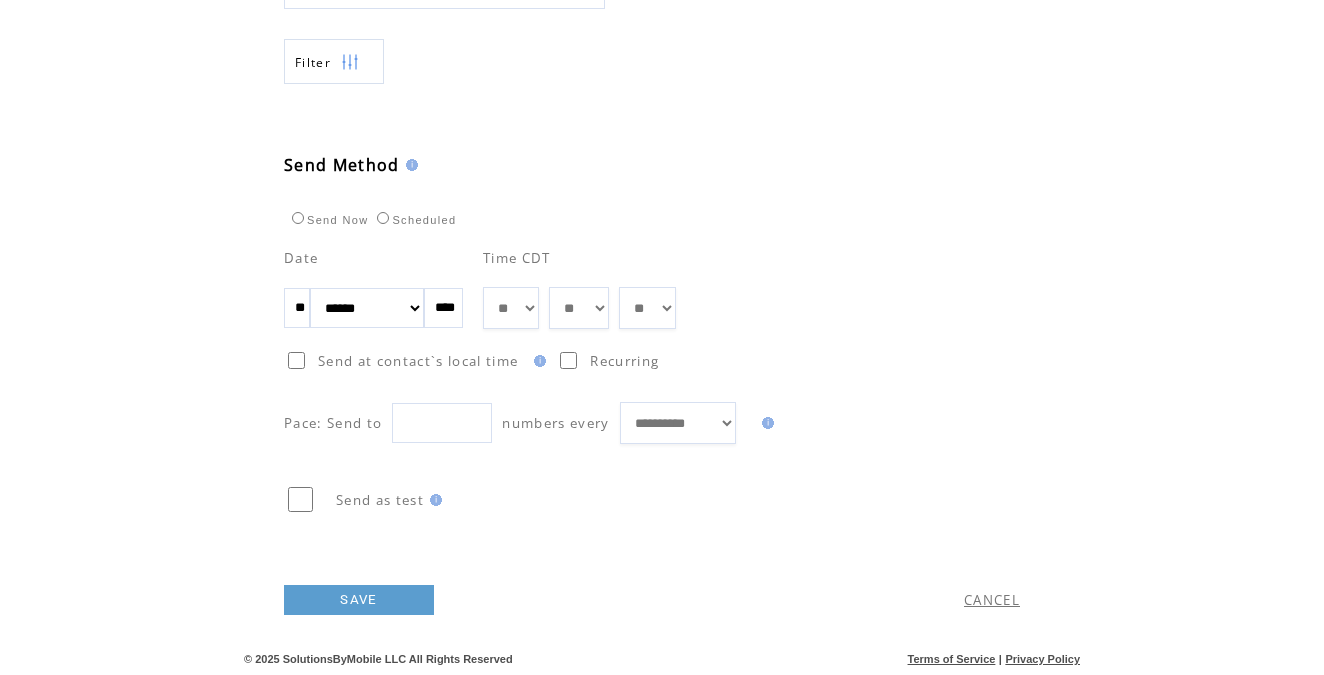 scroll, scrollTop: 991, scrollLeft: 0, axis: vertical 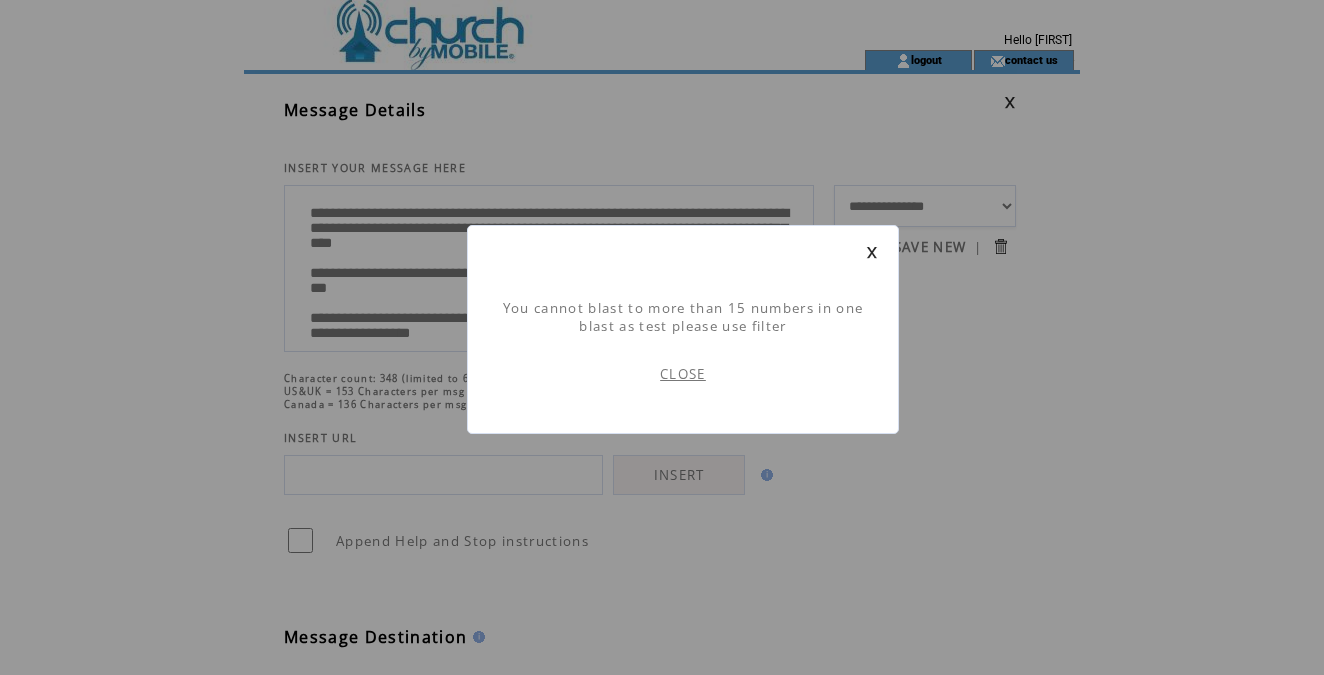 click on "CLOSE" at bounding box center [683, 374] 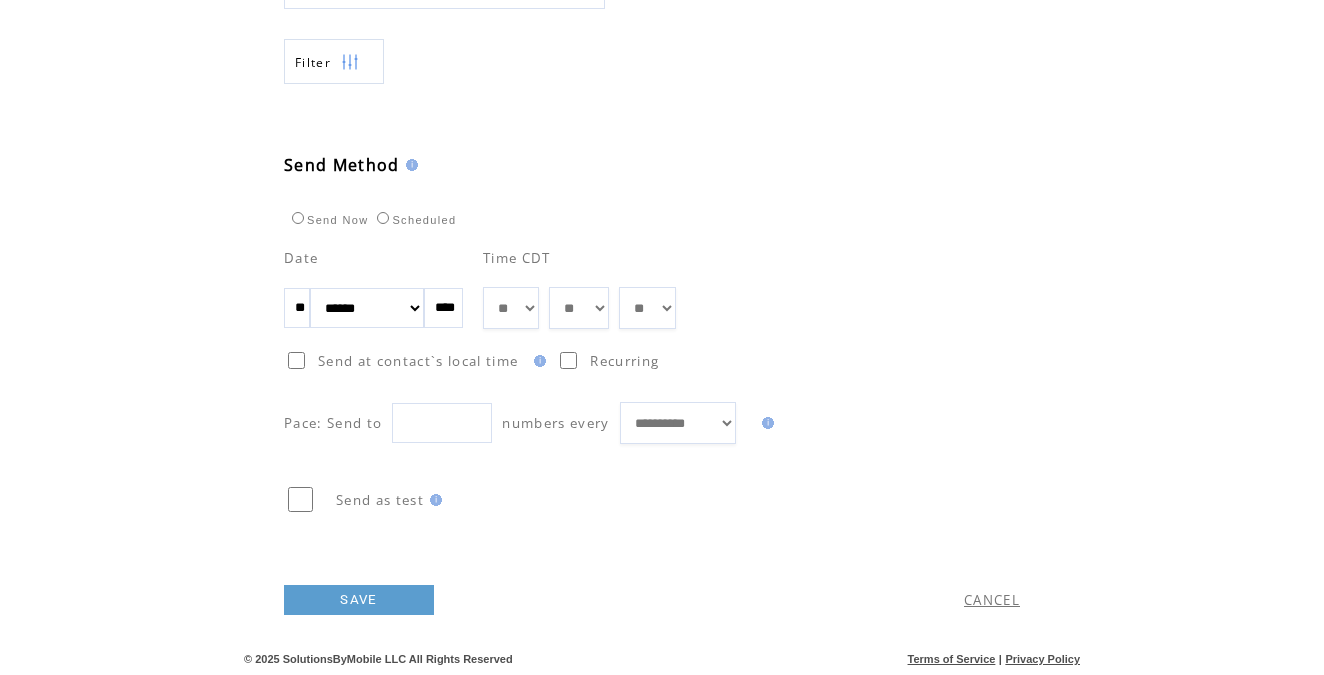 scroll, scrollTop: 991, scrollLeft: 0, axis: vertical 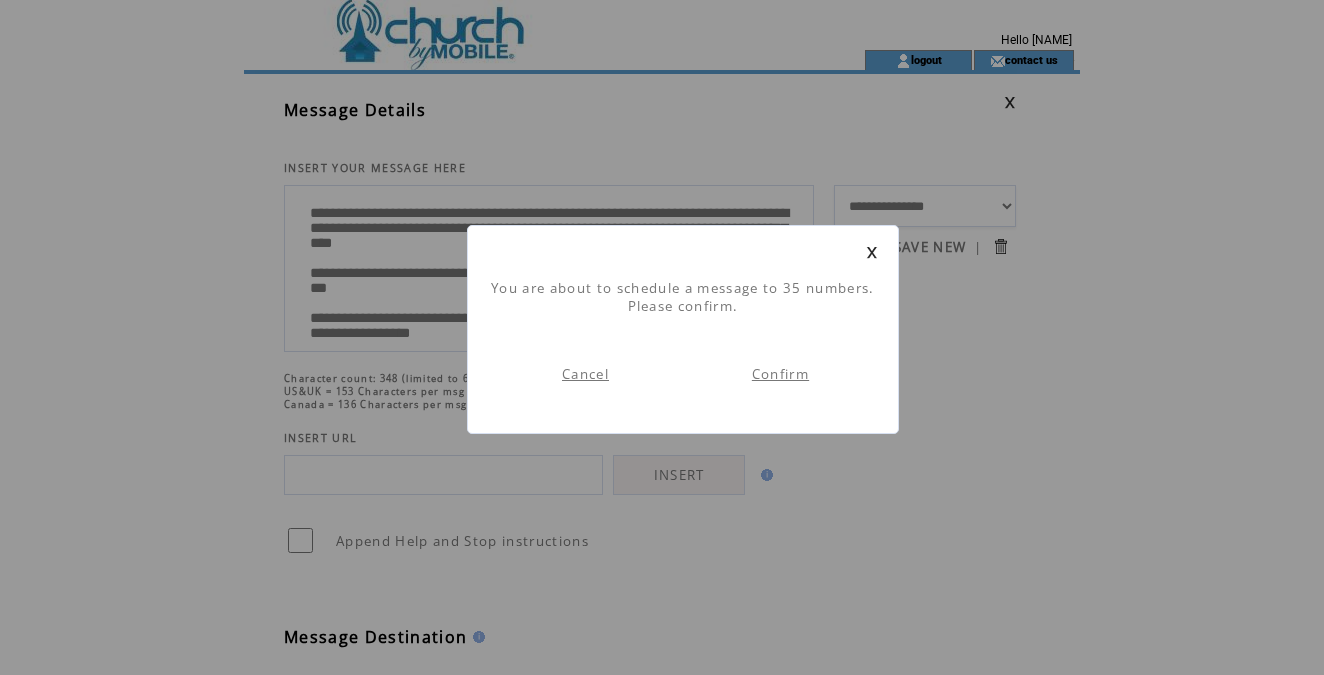 click on "Confirm" at bounding box center (780, 374) 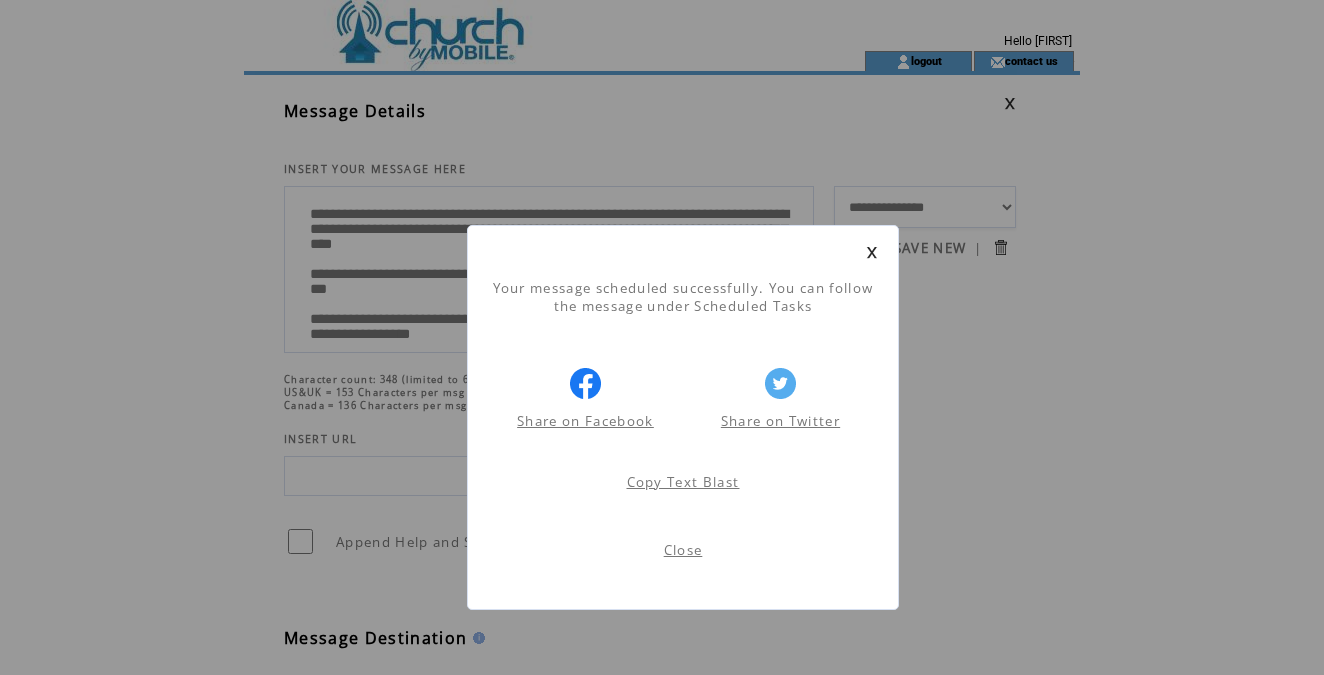 scroll, scrollTop: 1, scrollLeft: 0, axis: vertical 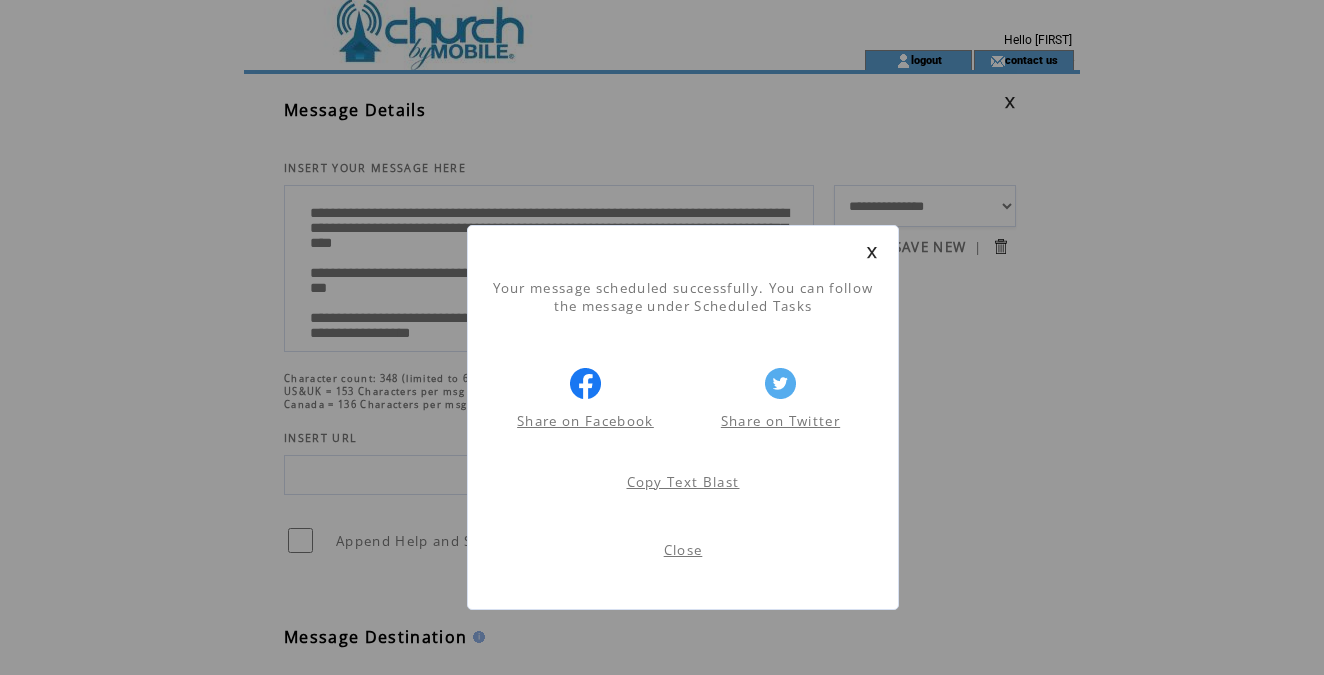click on "Close" at bounding box center [683, 555] 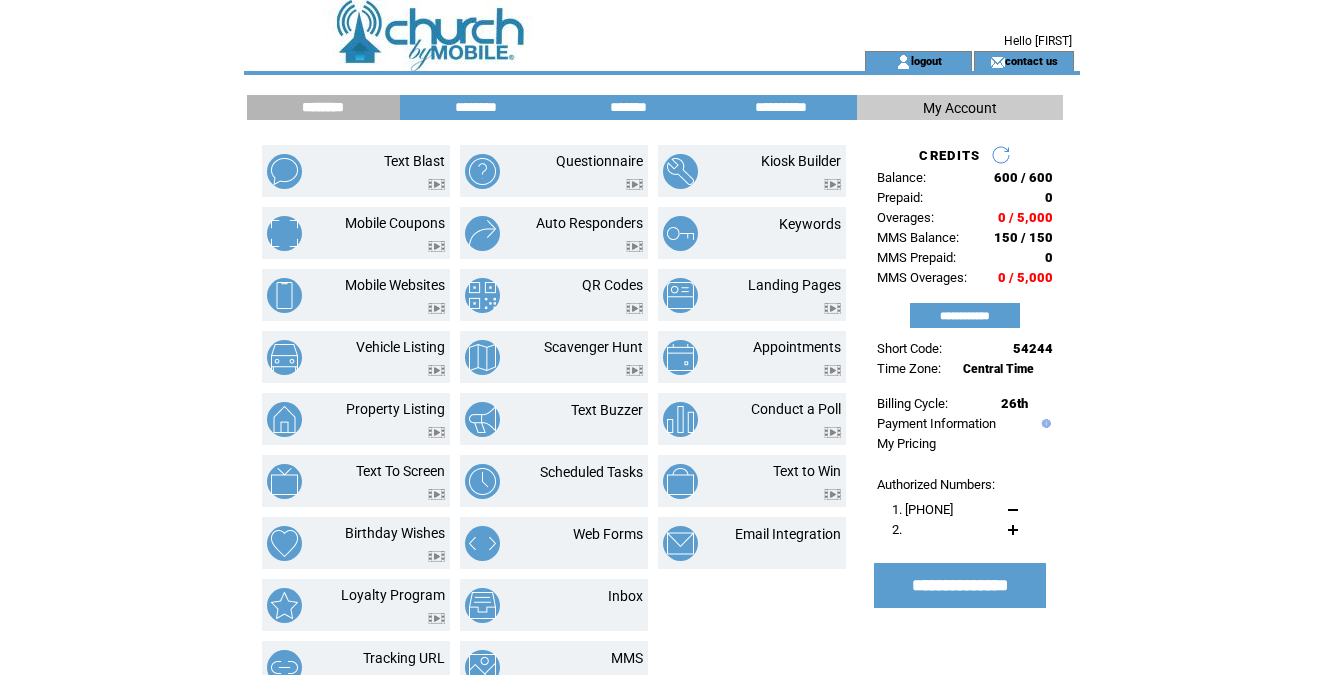 scroll, scrollTop: 0, scrollLeft: 0, axis: both 